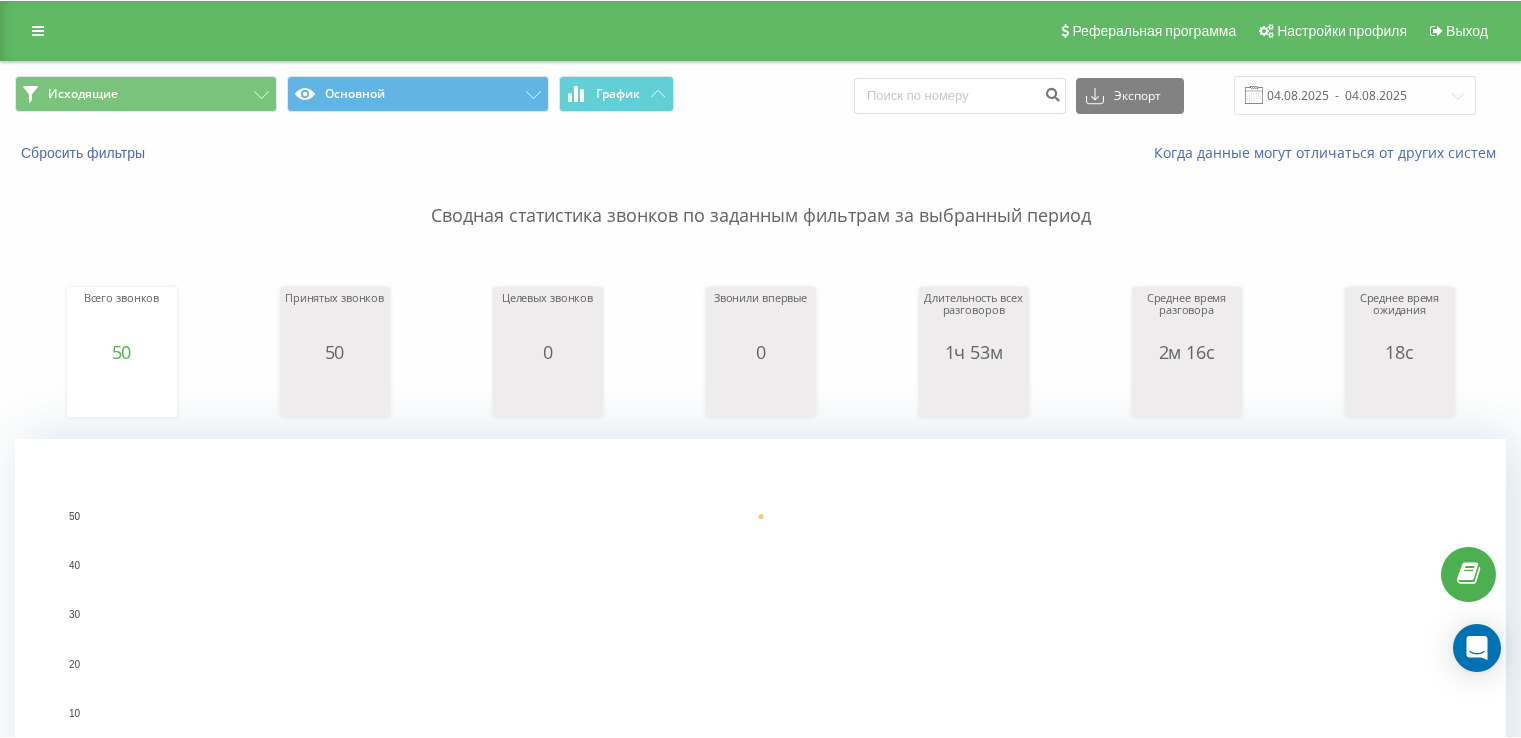 scroll, scrollTop: 0, scrollLeft: 0, axis: both 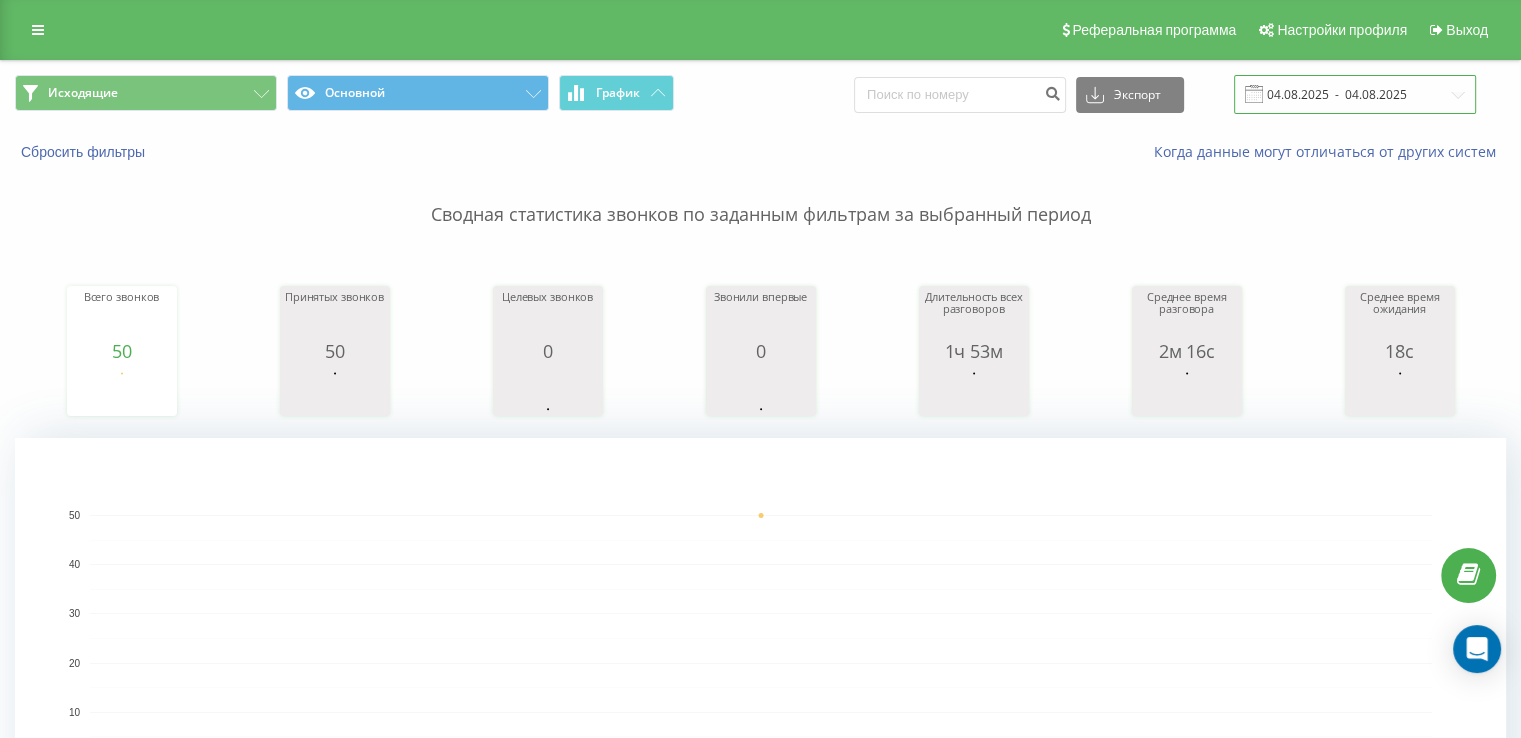 drag, startPoint x: 1316, startPoint y: 96, endPoint x: 1304, endPoint y: 101, distance: 13 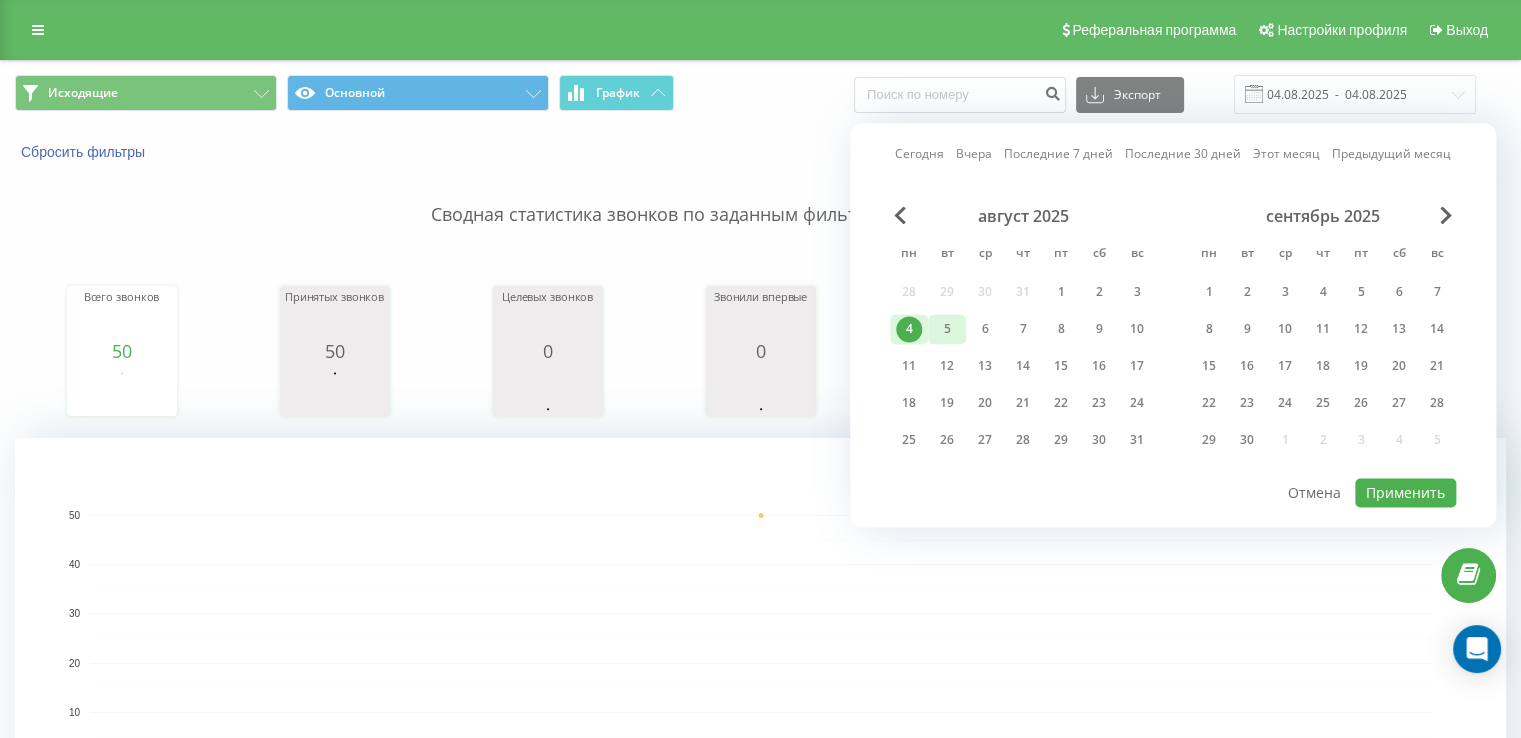 click on "5" at bounding box center [947, 329] 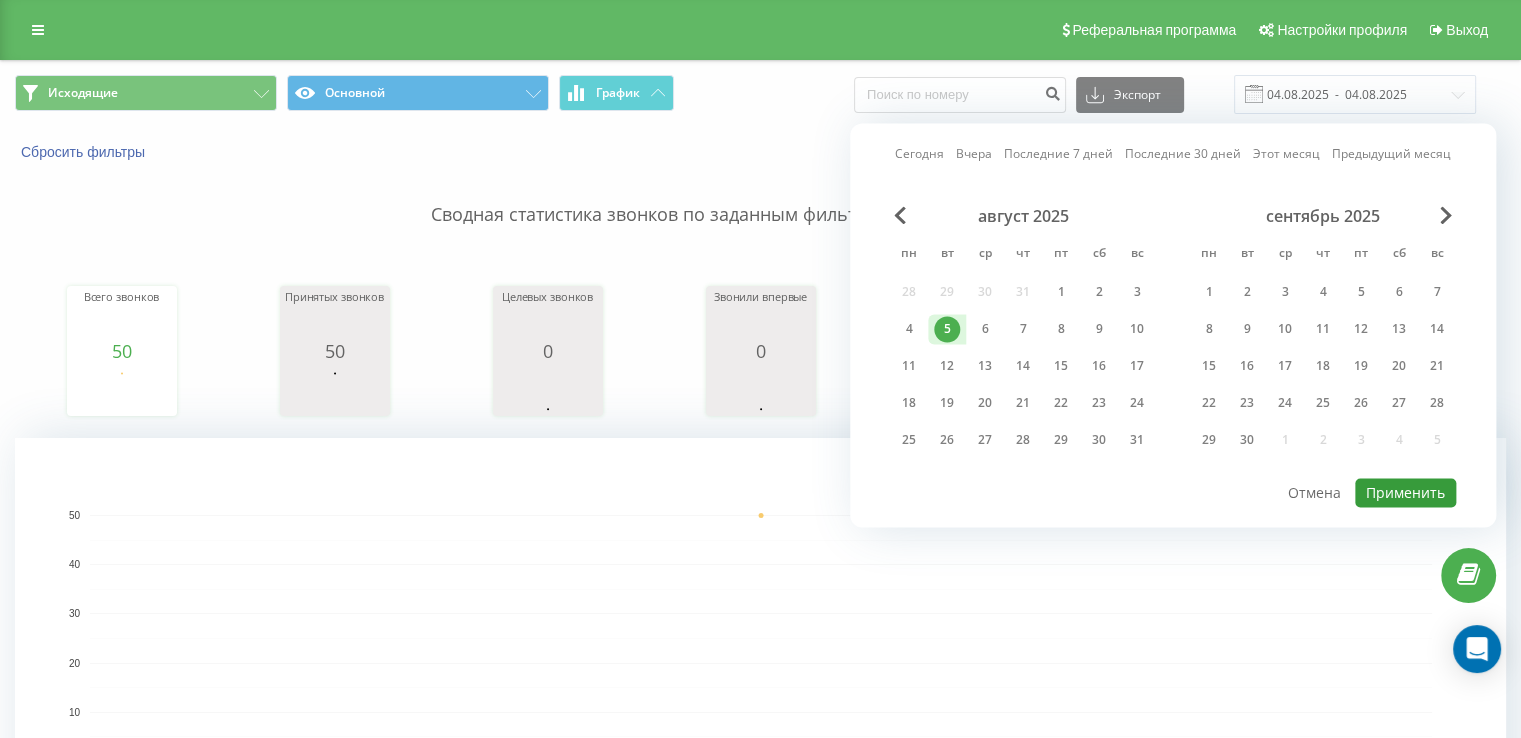 click on "Применить" at bounding box center [1405, 492] 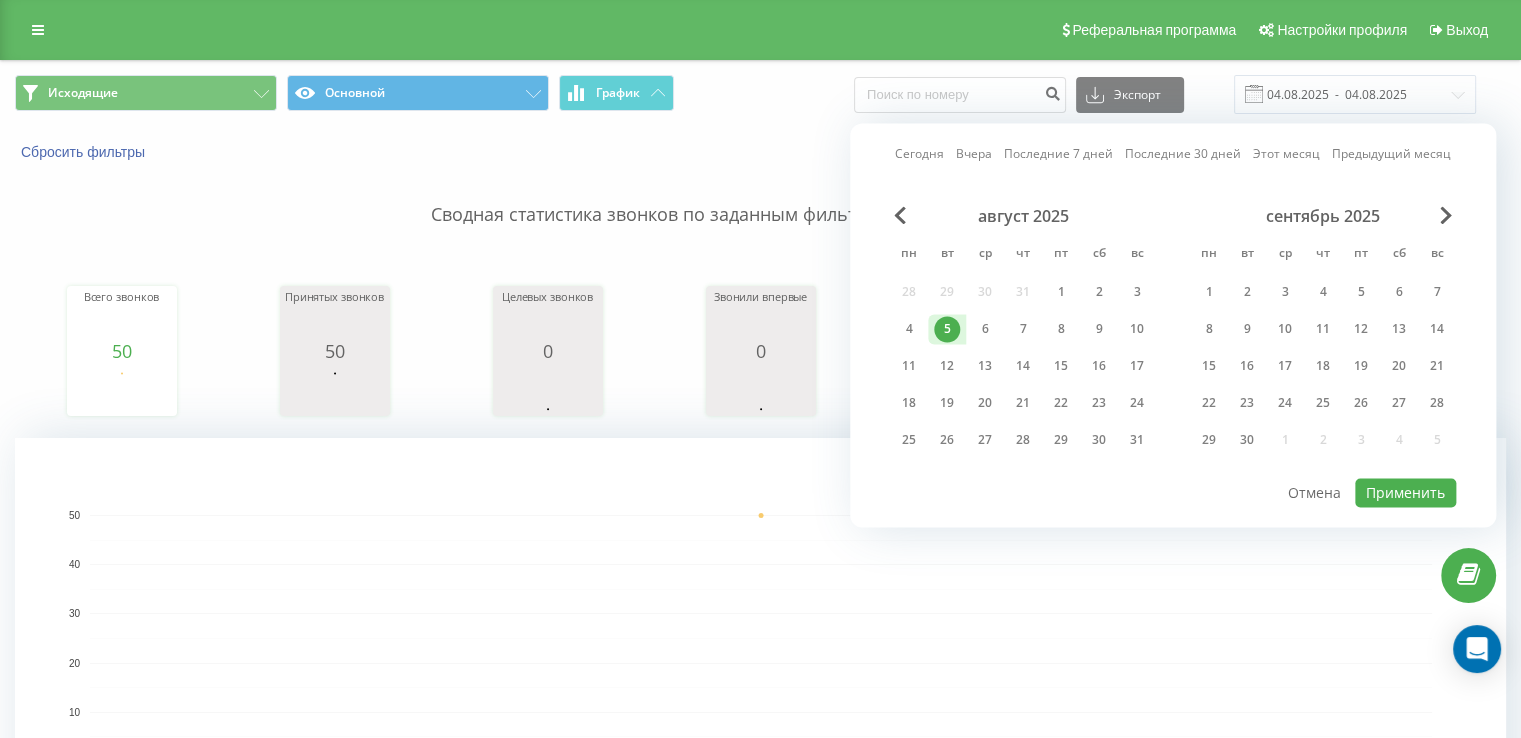 type on "05.08.2025  -  05.08.2025" 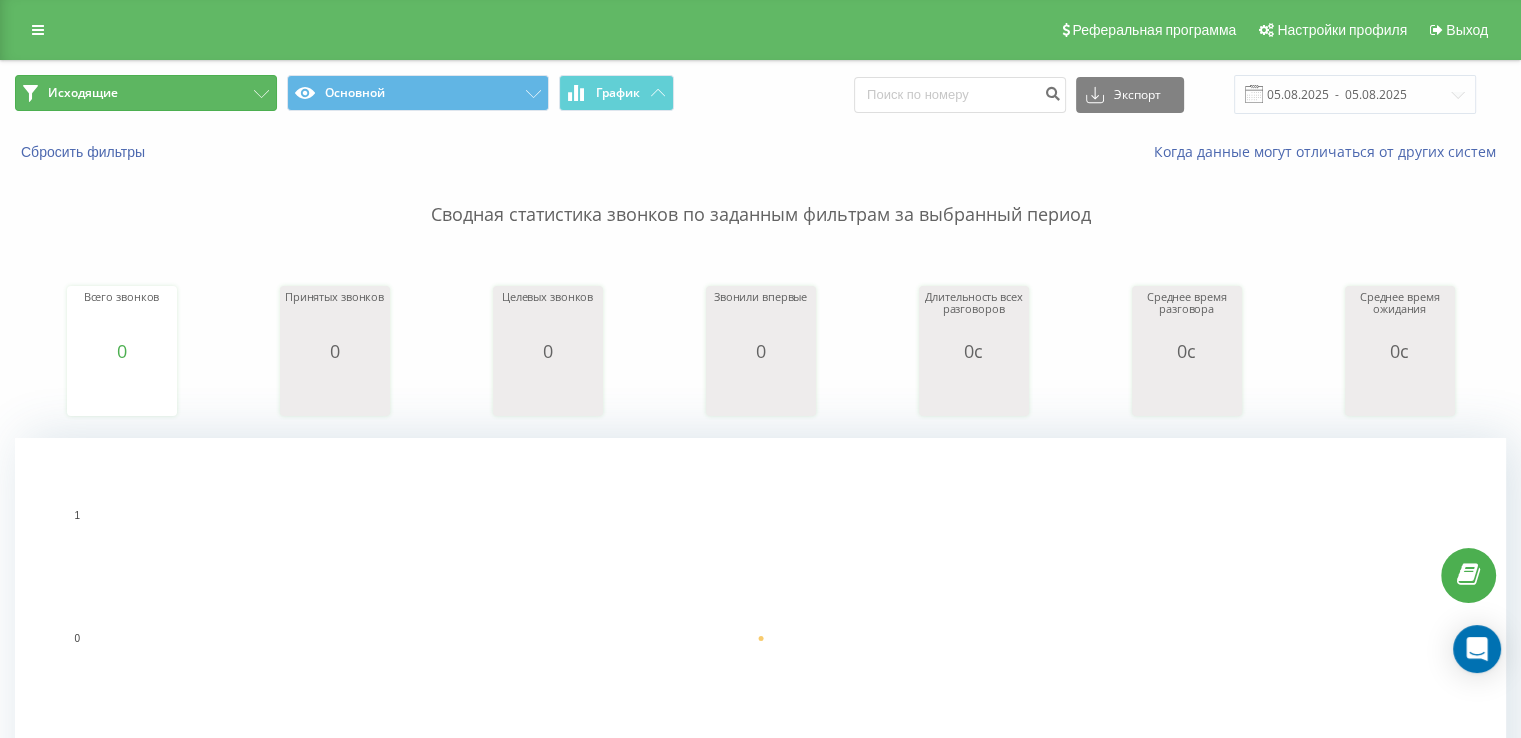 click on "Исходящие" at bounding box center [146, 93] 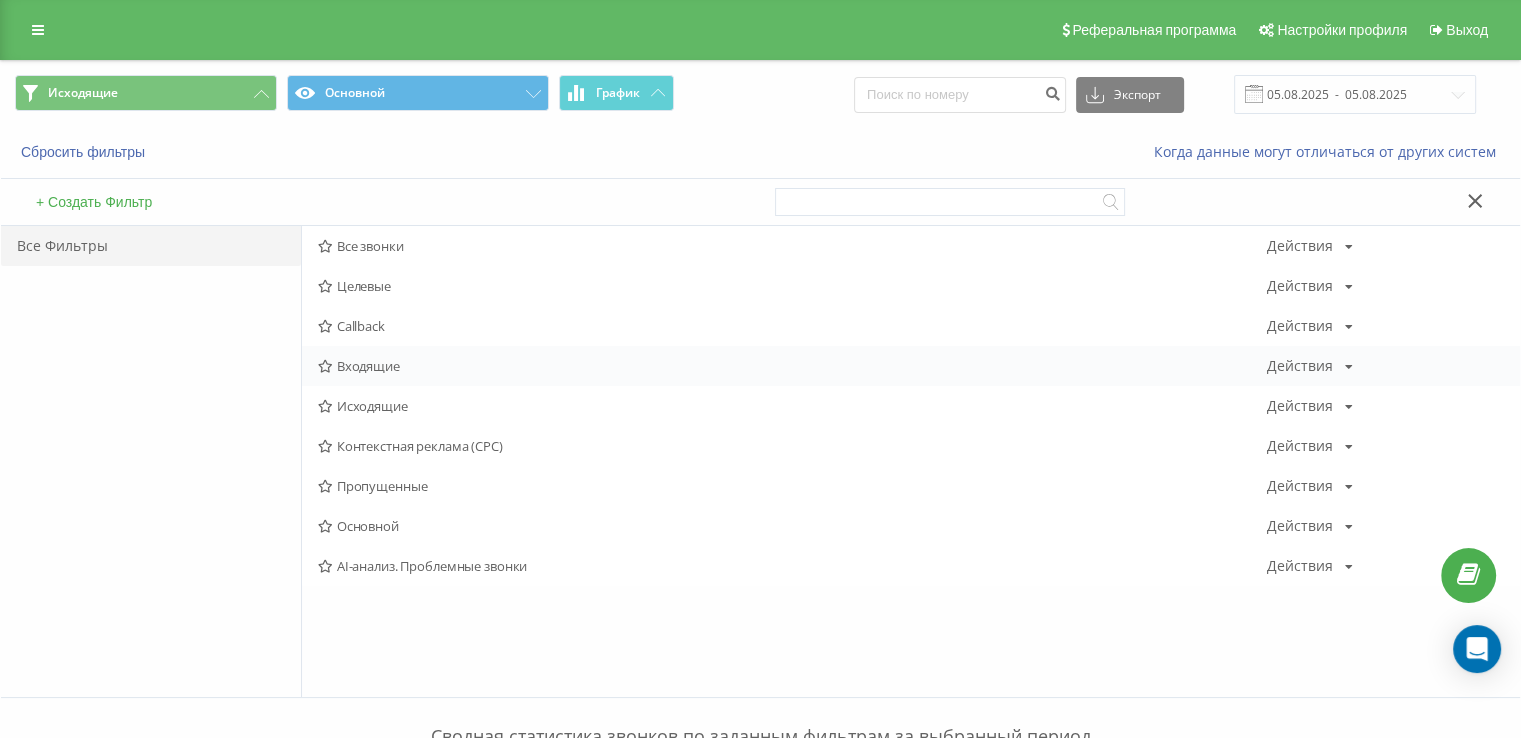 click on "Входящие" at bounding box center [792, 366] 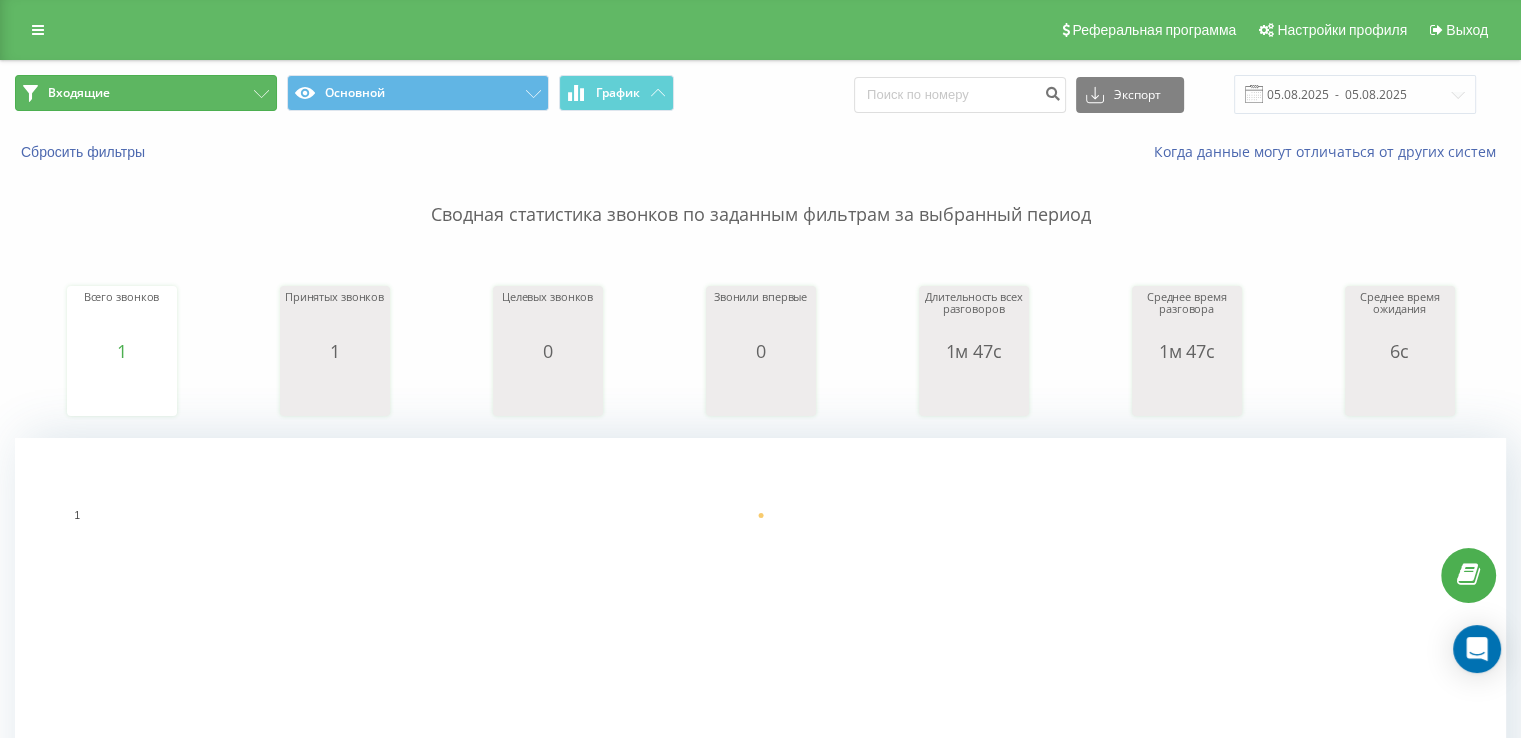 click on "Входящие" at bounding box center (146, 93) 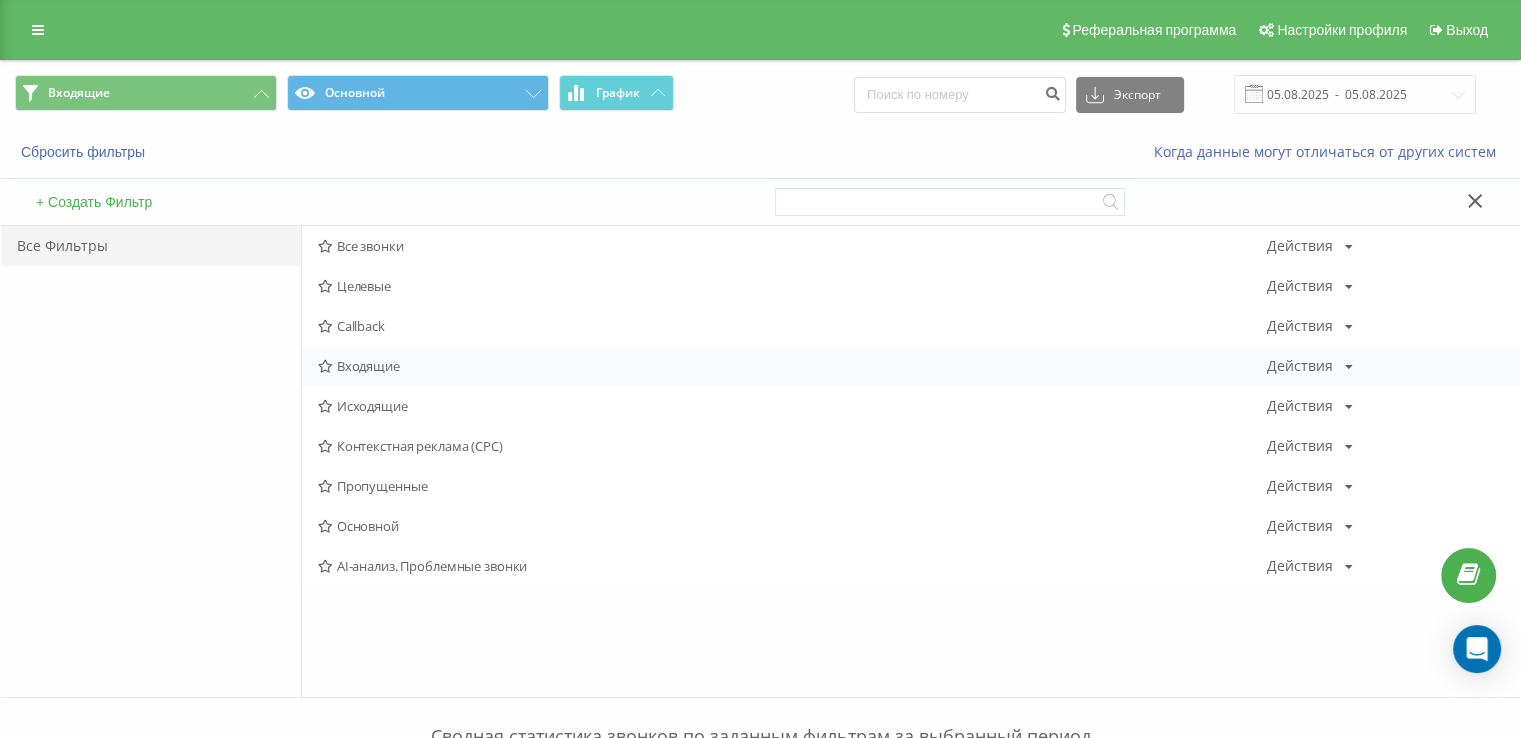 click on "Входящие Действия Редактировать Копировать Удалить По умолчанию Поделиться" at bounding box center [911, 366] 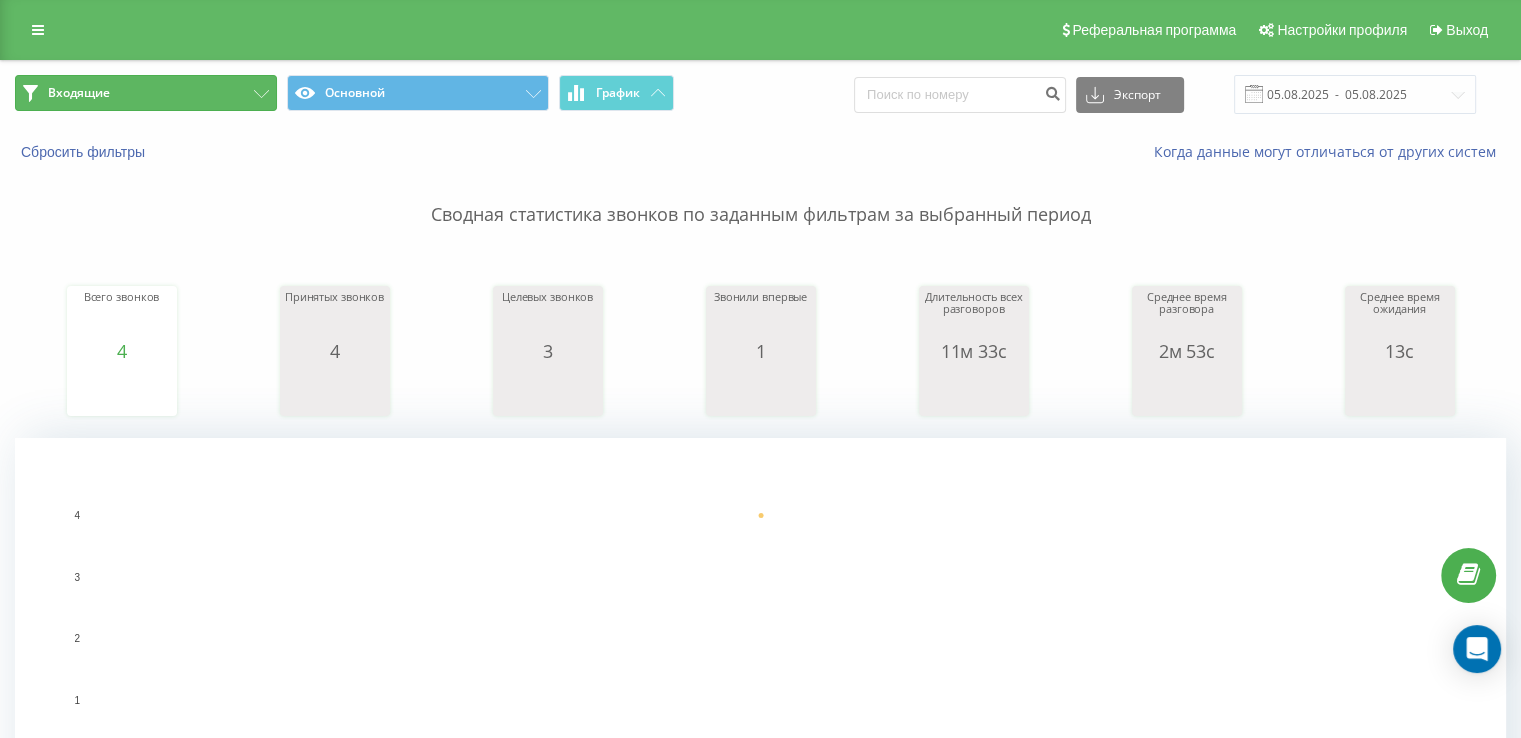 click on "Входящие" at bounding box center [146, 93] 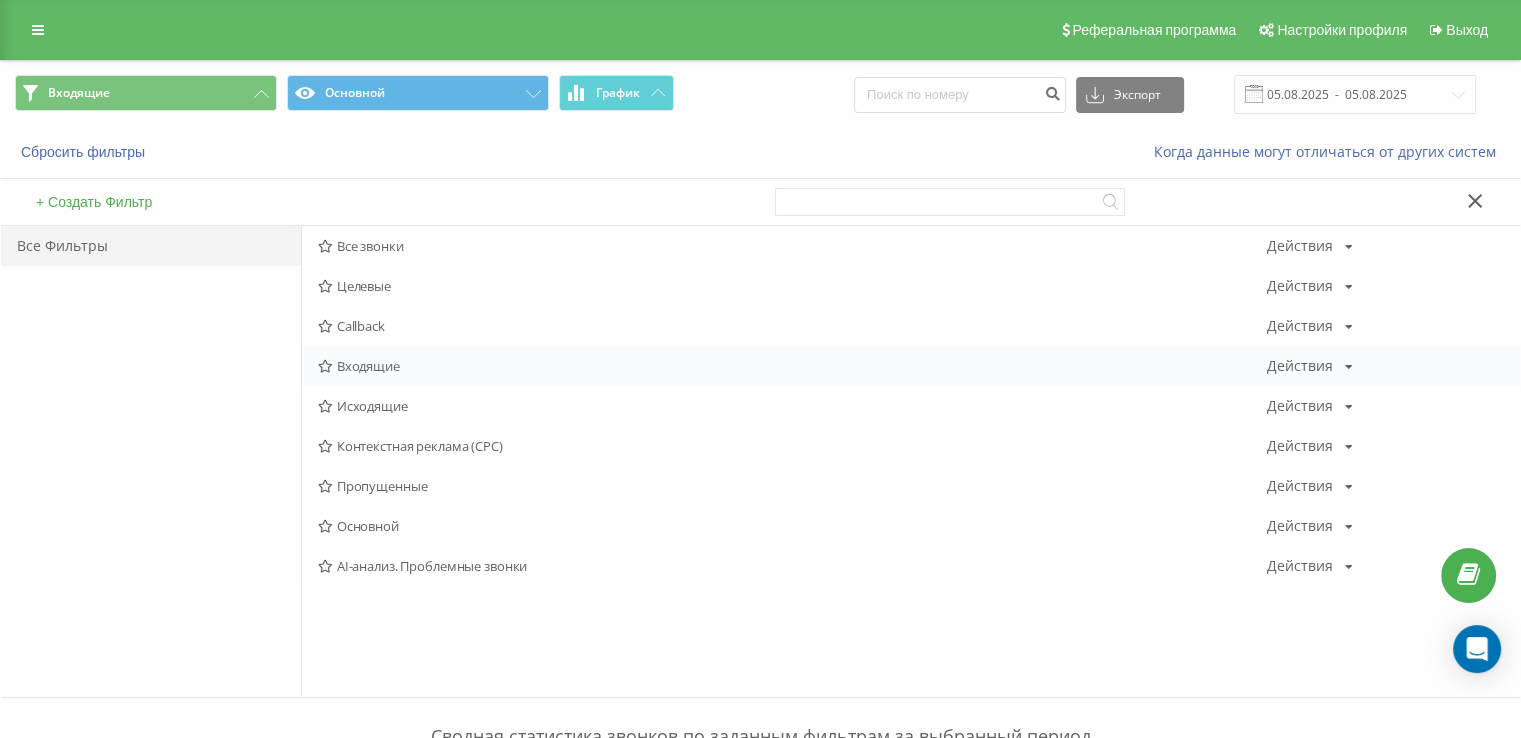 click on "Входящие" at bounding box center [792, 366] 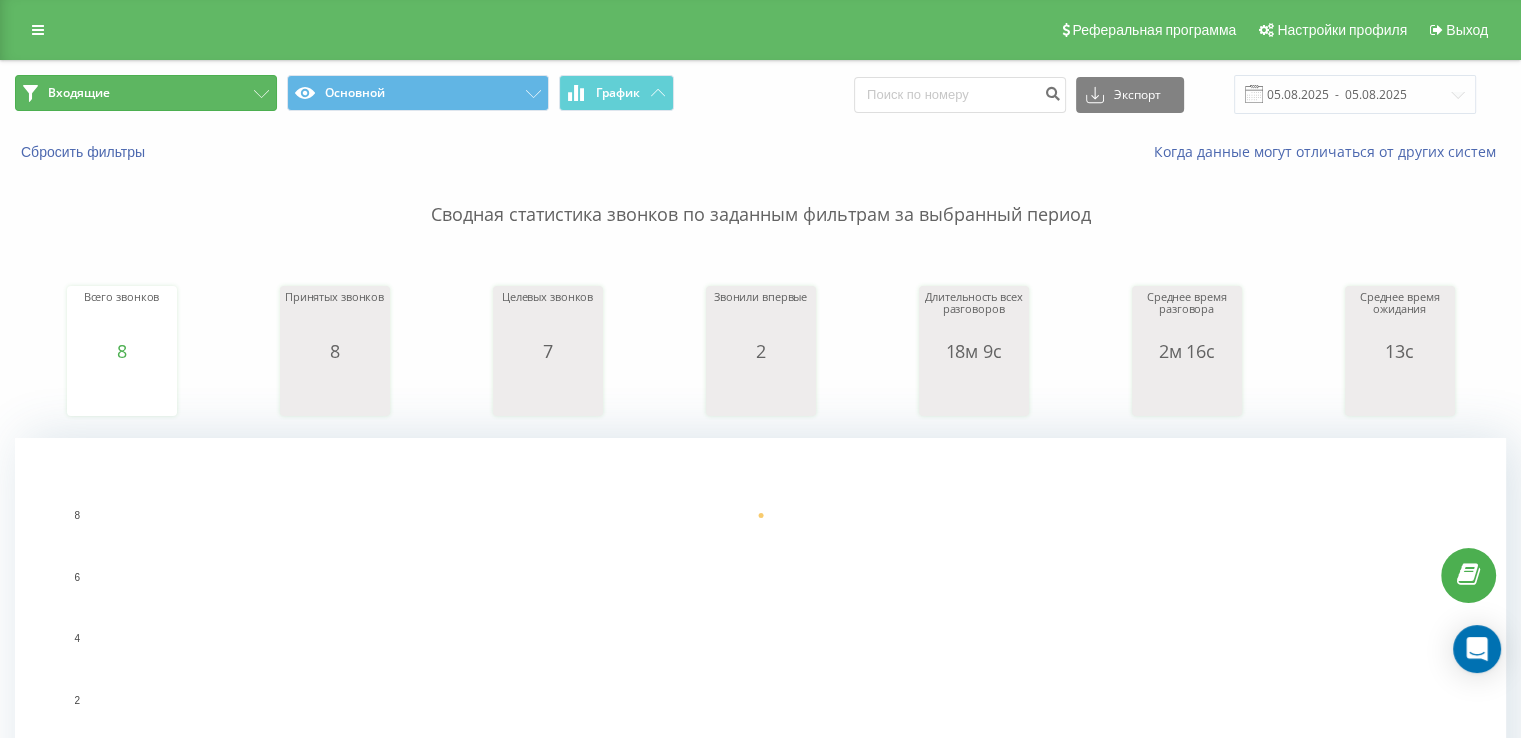 click on "Входящие" at bounding box center (146, 93) 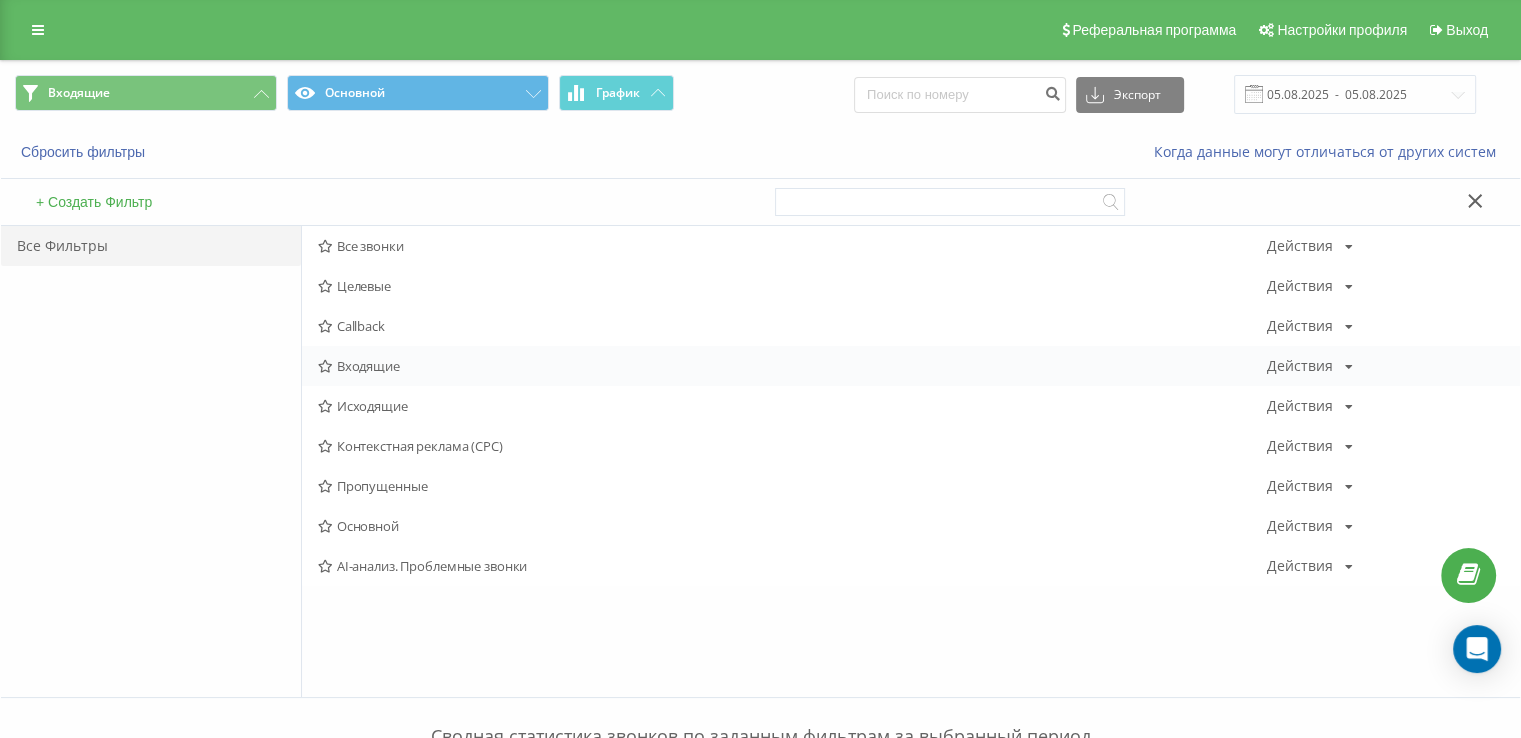 click on "Входящие Действия Редактировать Копировать Удалить По умолчанию Поделиться" at bounding box center [911, 366] 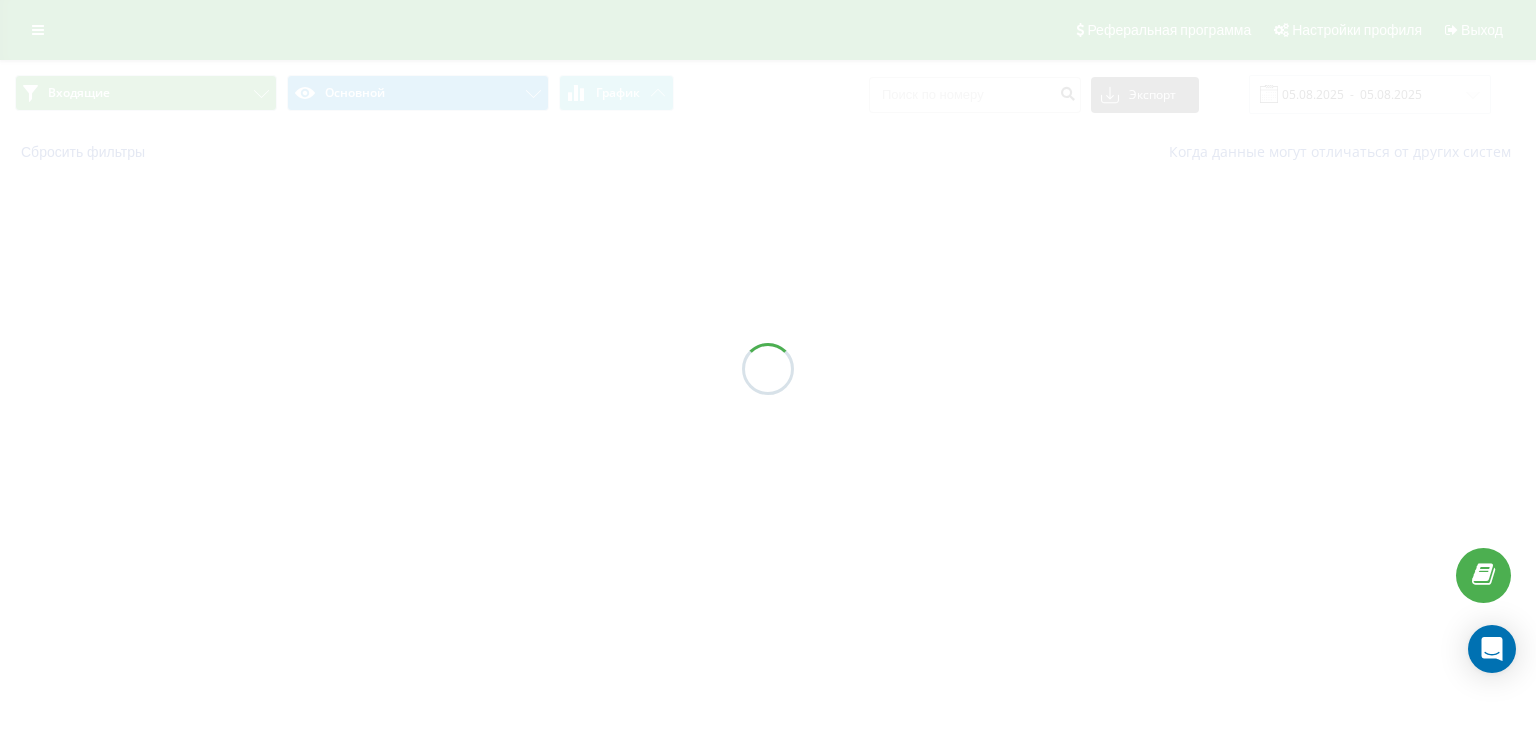 click at bounding box center (768, 369) 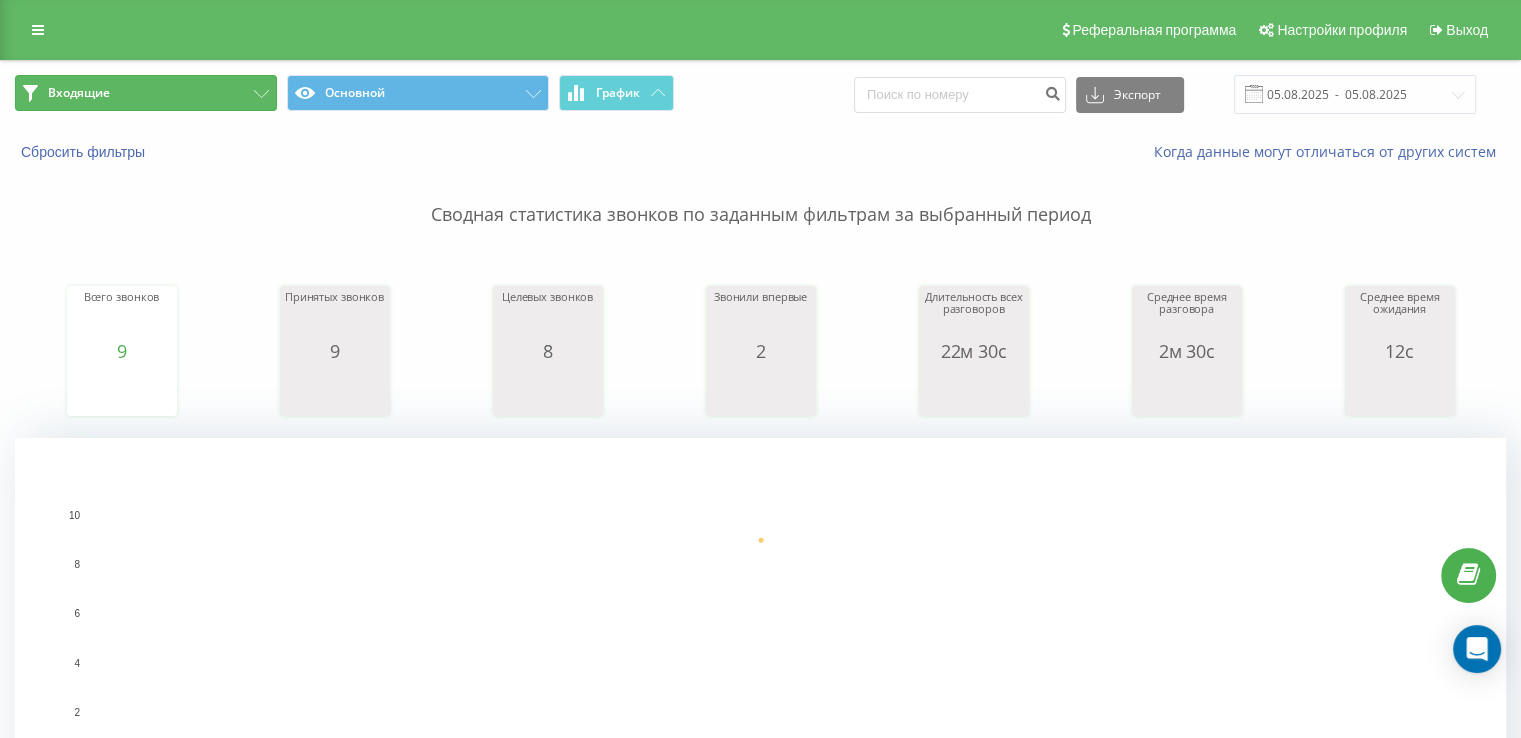click on "Входящие" at bounding box center [146, 93] 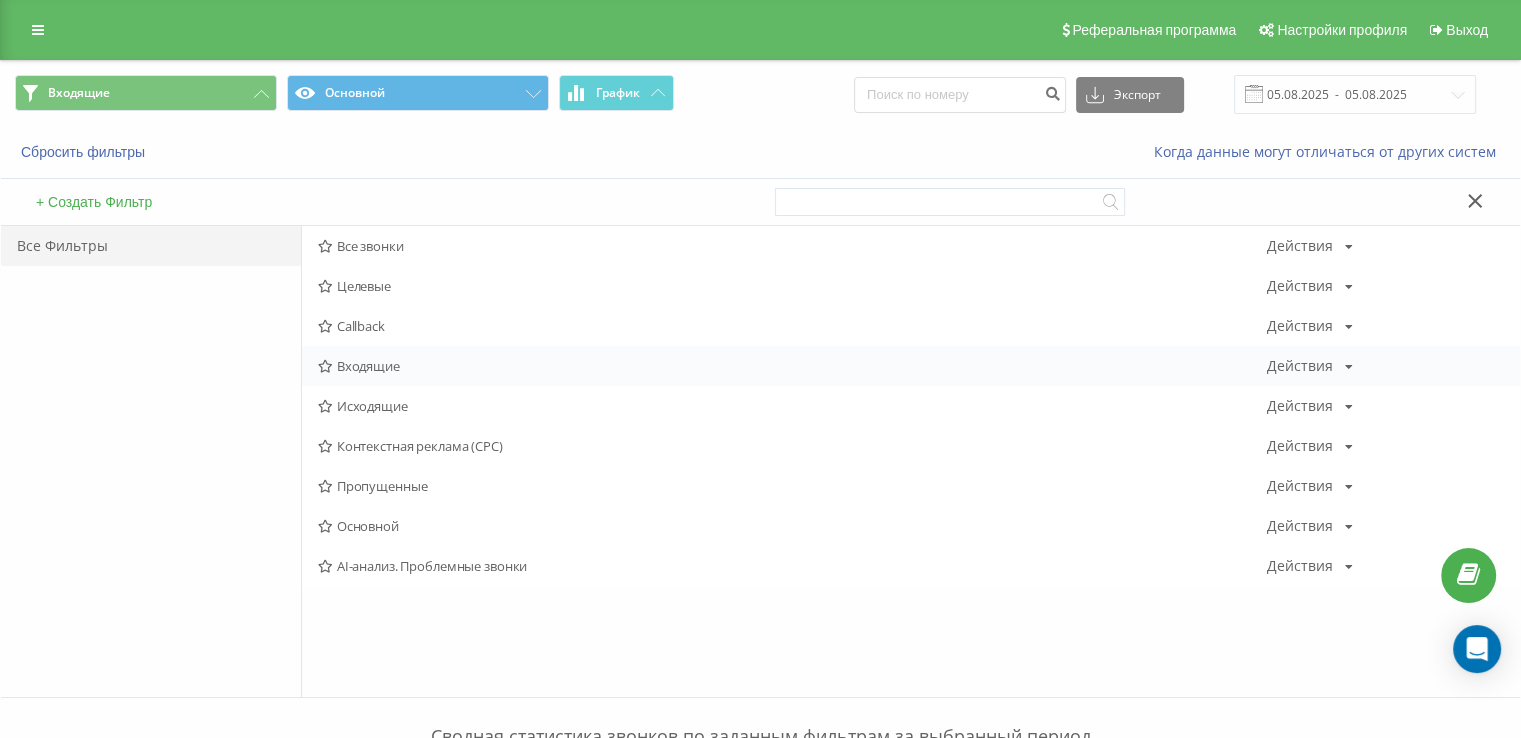 click on "Входящие Действия Редактировать Копировать Удалить По умолчанию Поделиться" at bounding box center (911, 366) 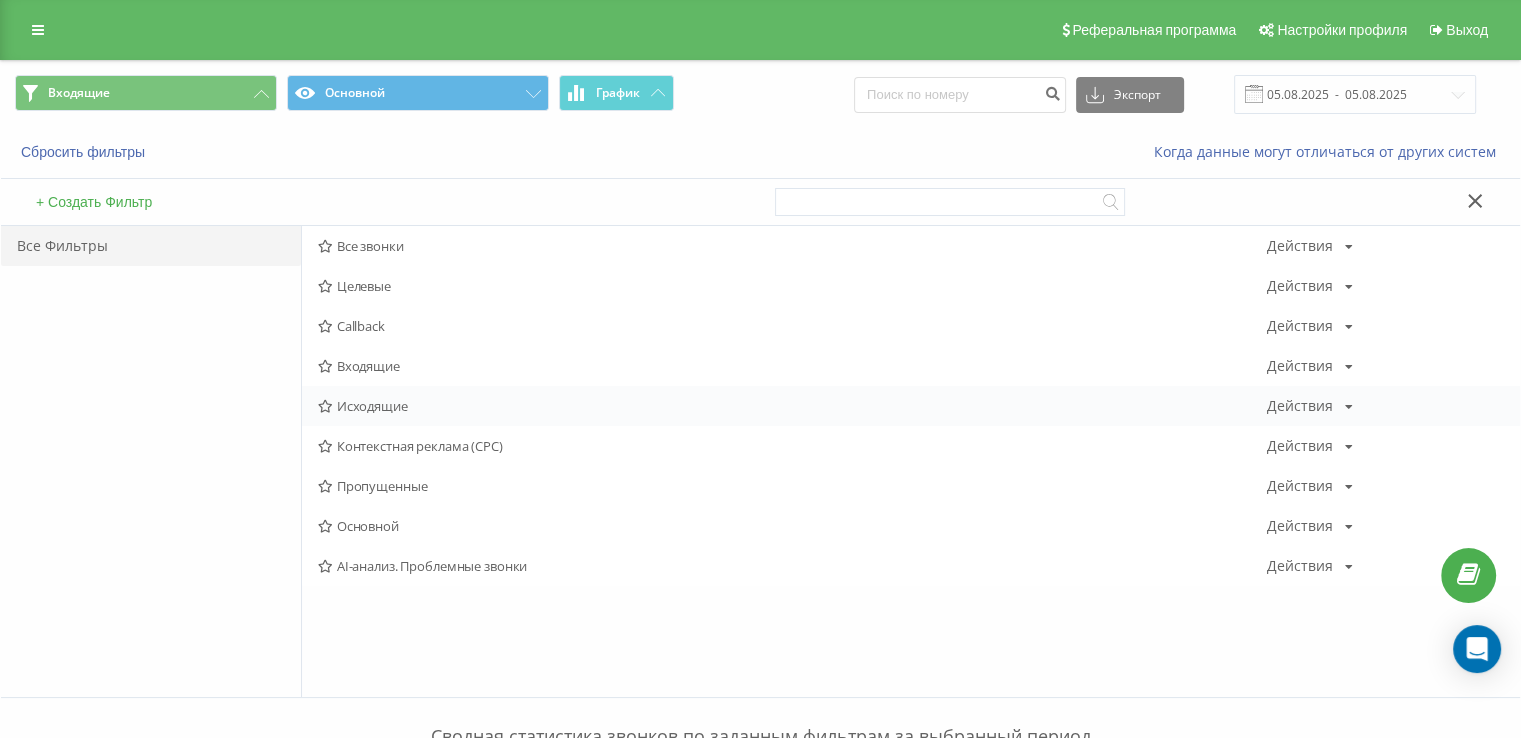 click on "Исходящие" at bounding box center (792, 406) 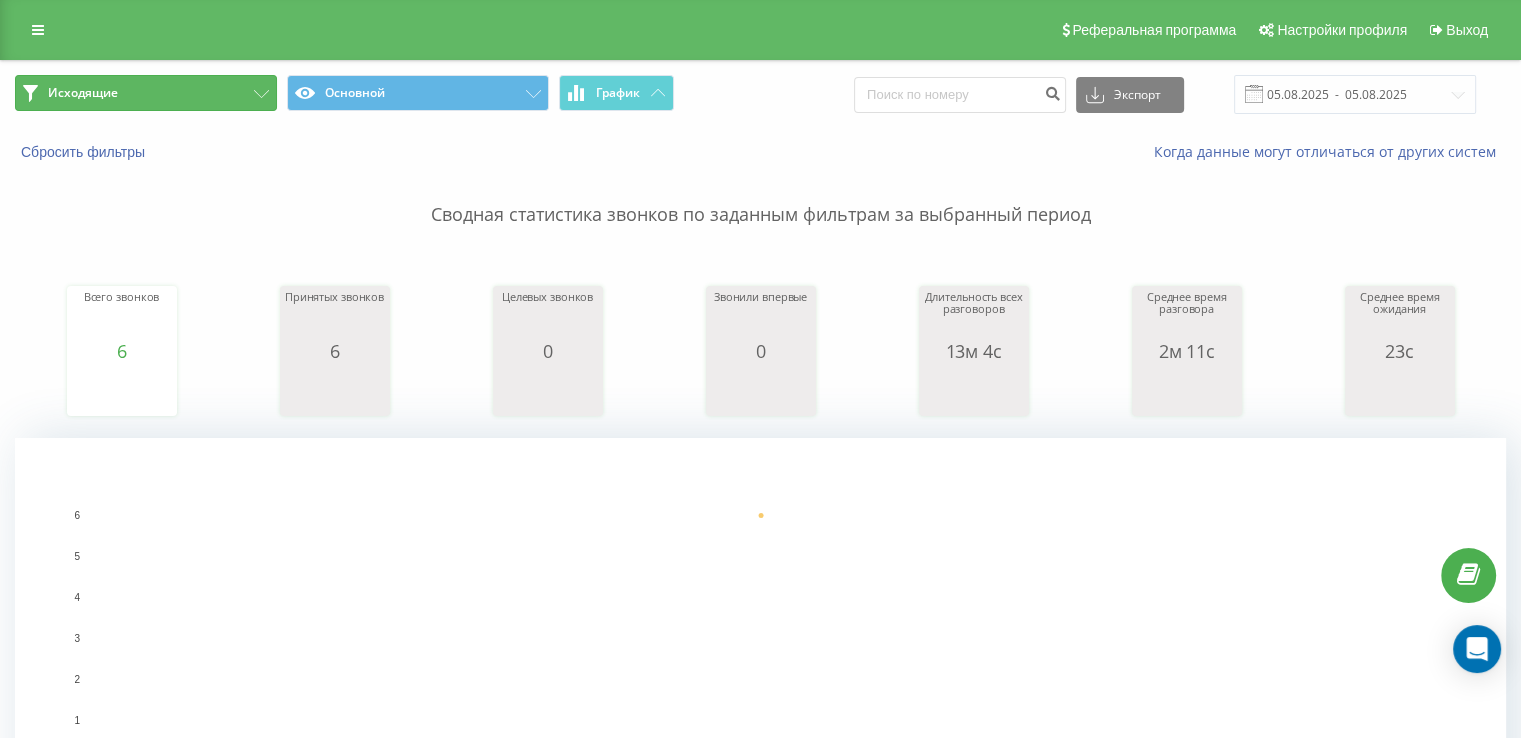 click on "Исходящие" at bounding box center [146, 93] 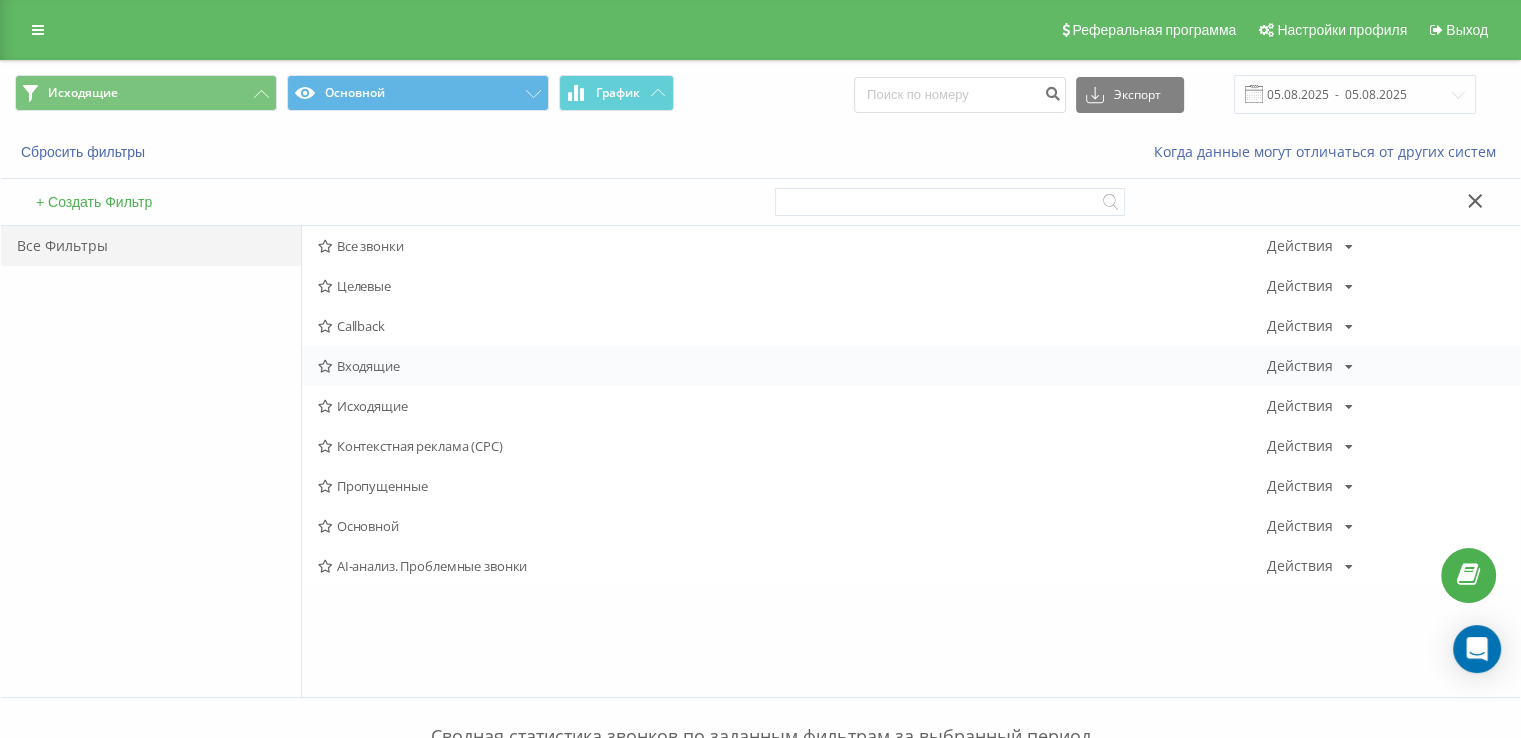 click on "Входящие" at bounding box center [792, 366] 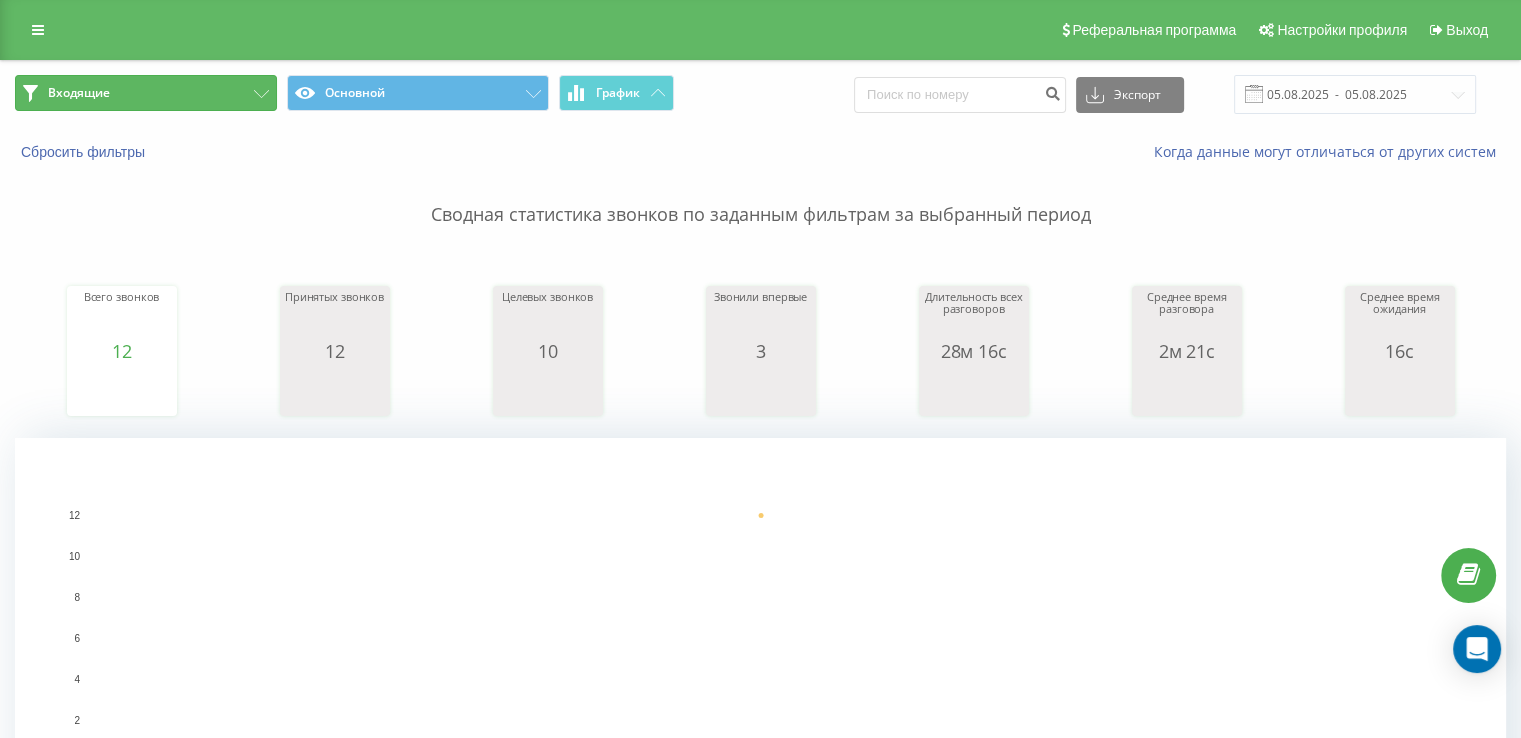 click on "Входящие" at bounding box center (79, 93) 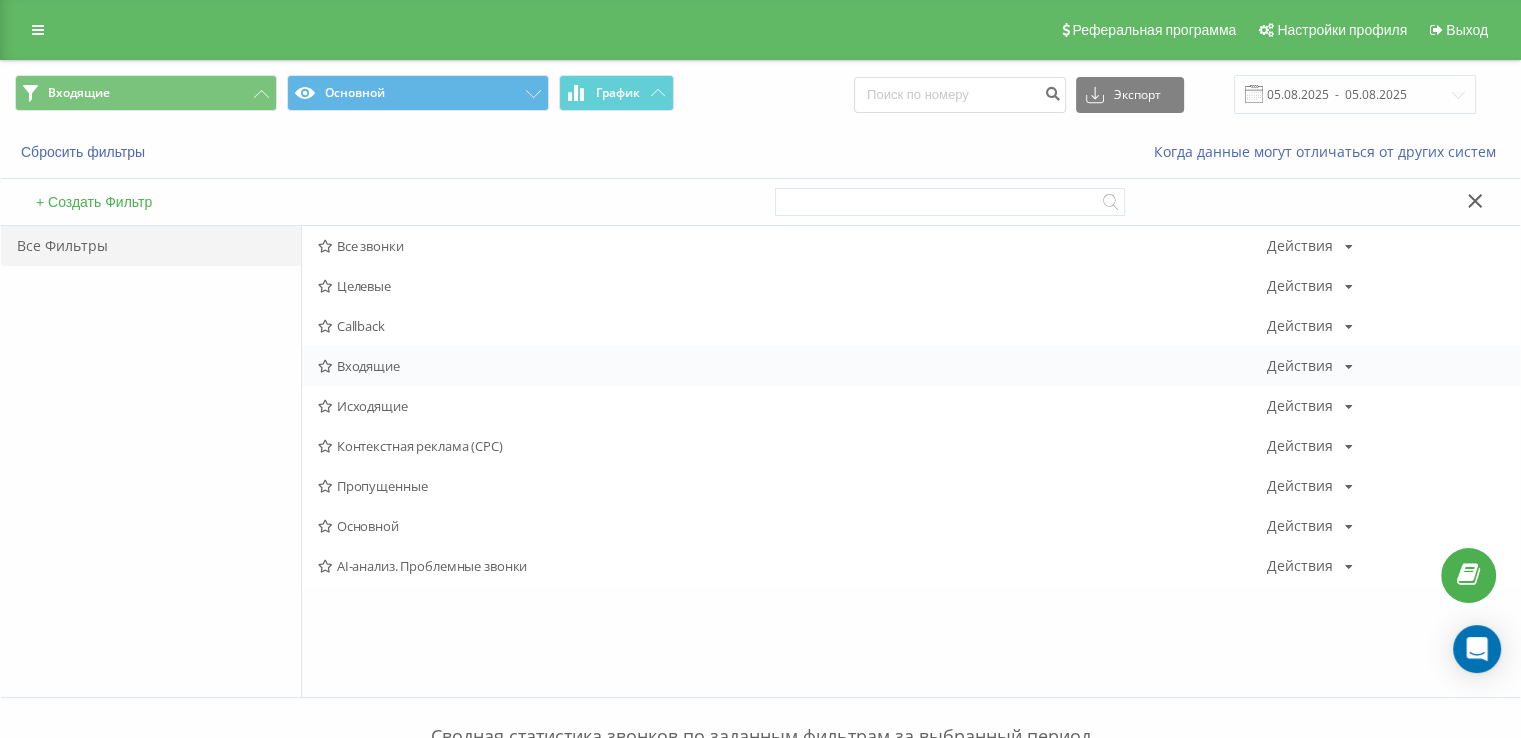 click on "Входящие" at bounding box center [792, 366] 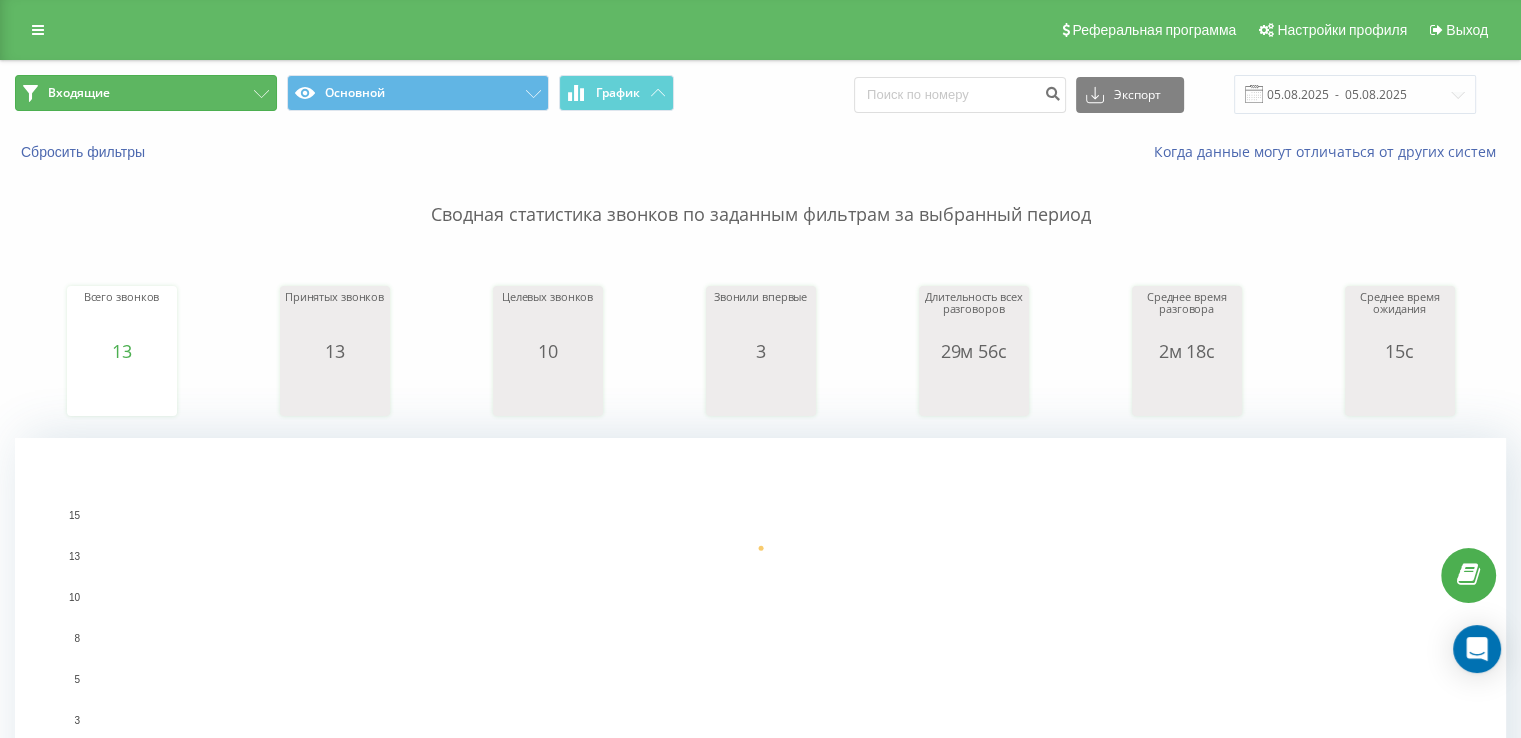 drag, startPoint x: 191, startPoint y: 94, endPoint x: 252, endPoint y: 163, distance: 92.09777 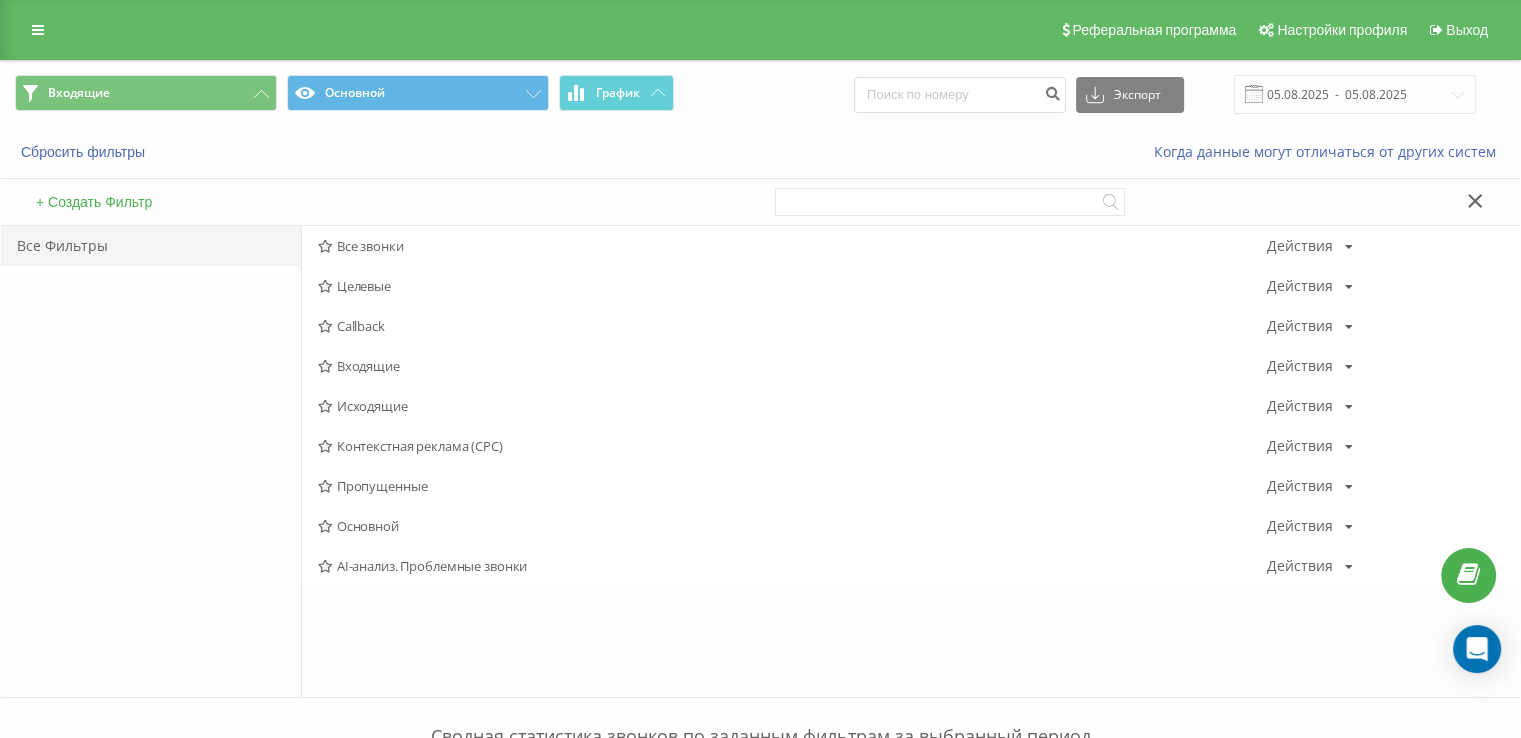 click on "Входящие" at bounding box center (792, 366) 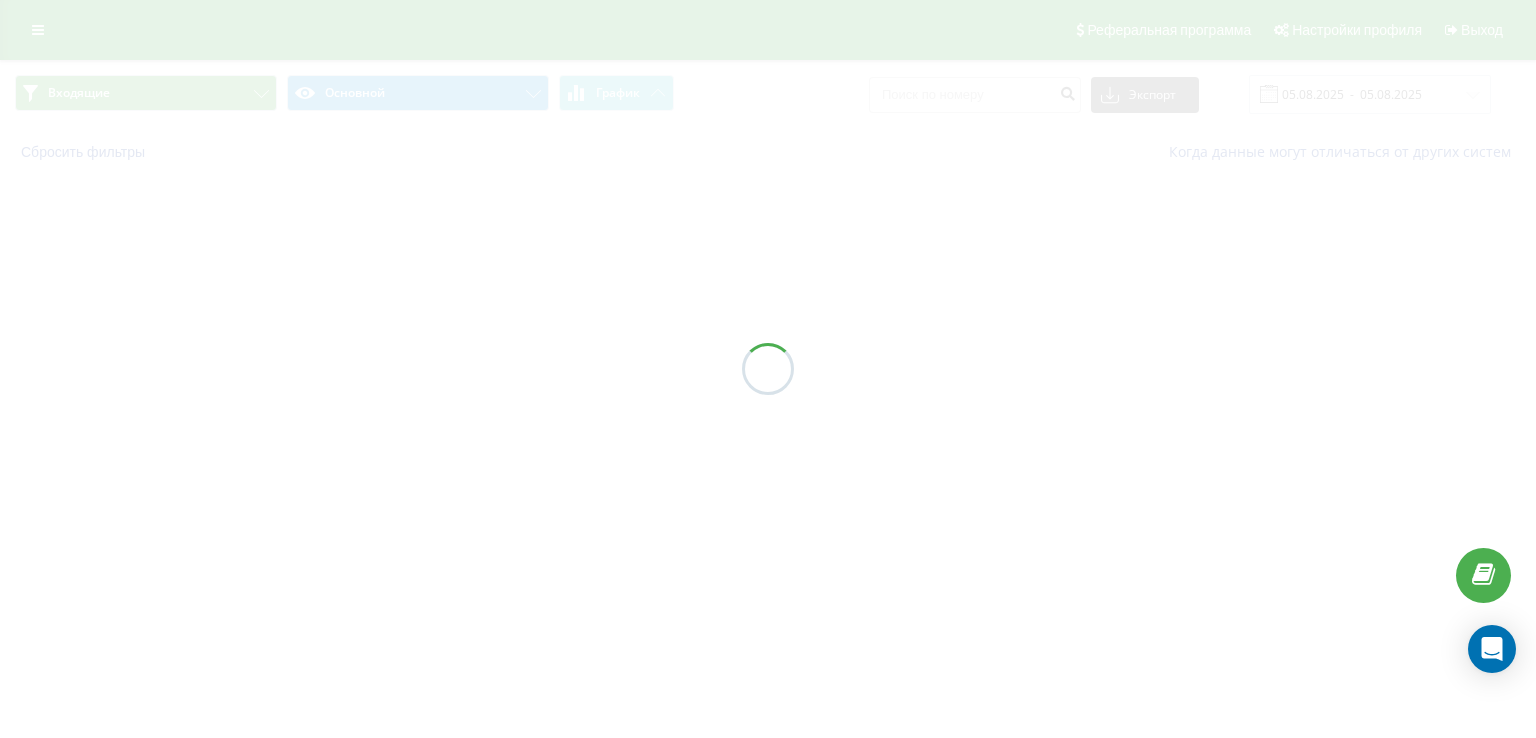 click at bounding box center [768, 369] 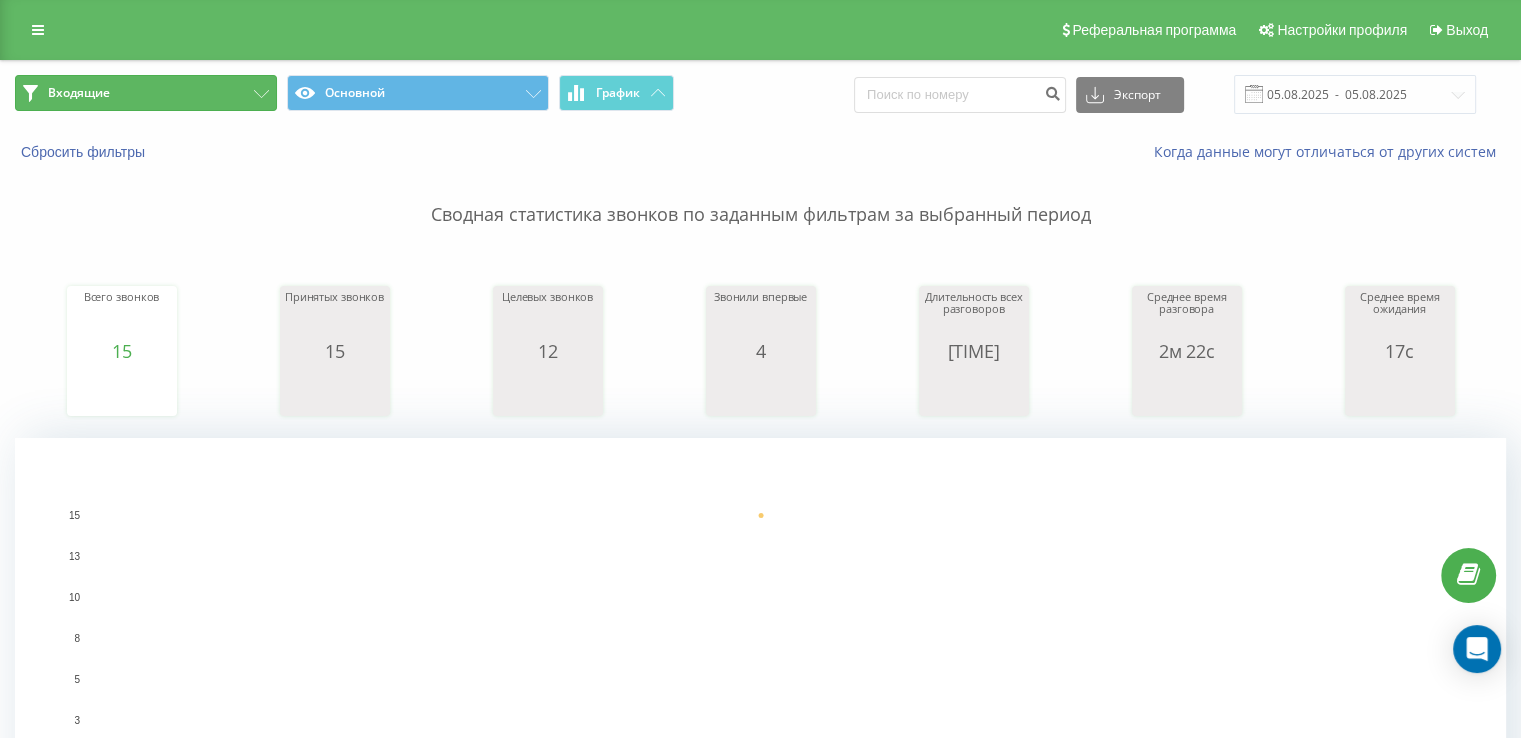 click on "Входящие" at bounding box center (146, 93) 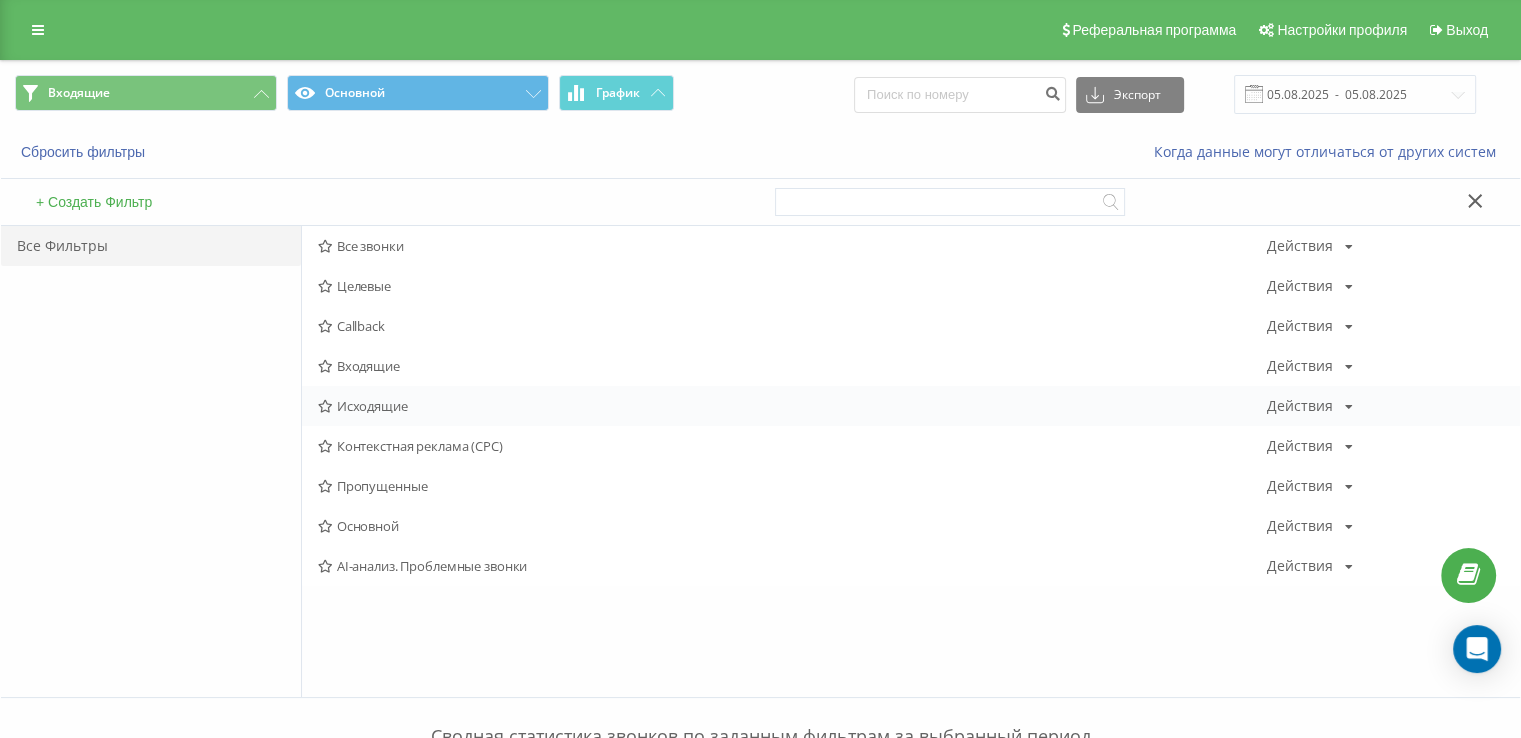click on "Исходящие" at bounding box center (792, 406) 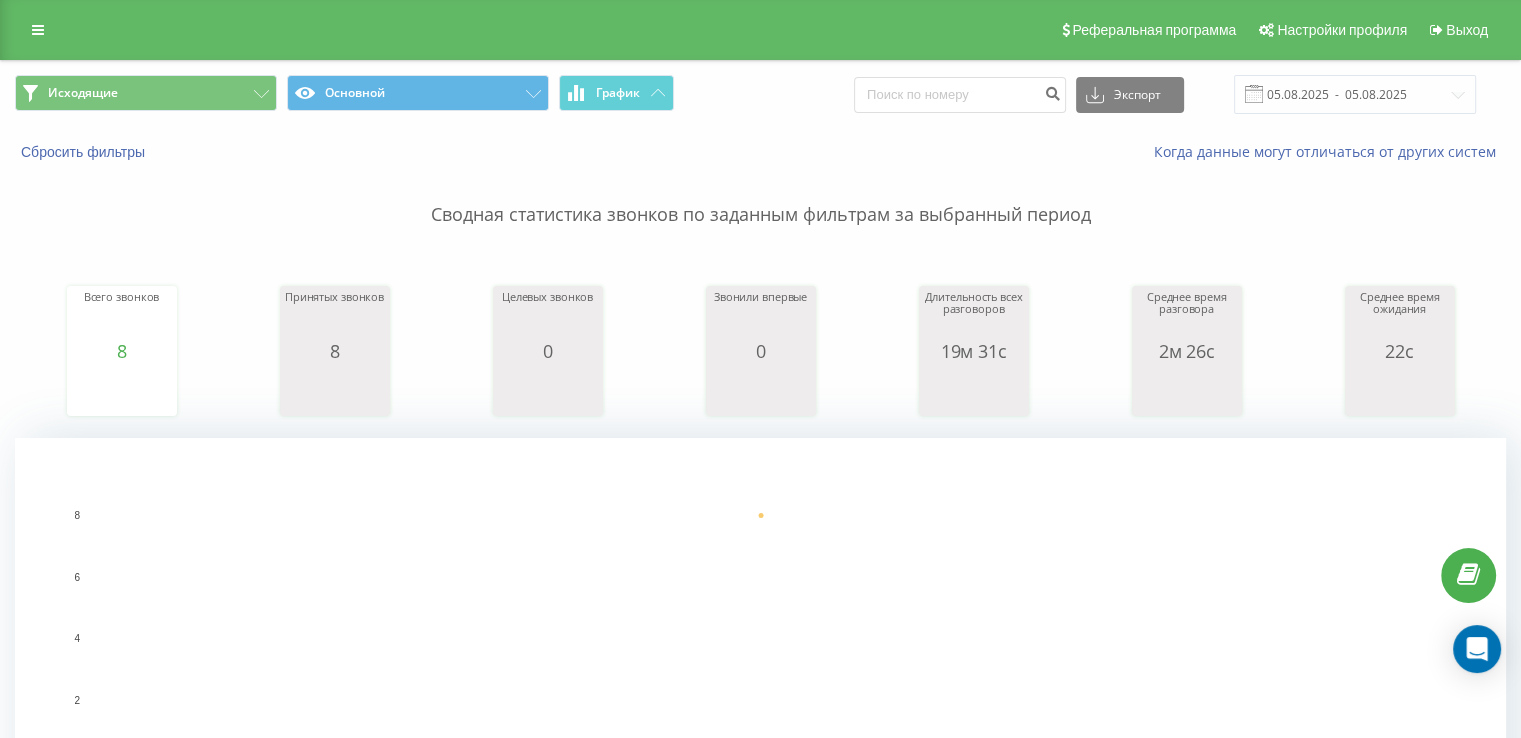 drag, startPoint x: 80, startPoint y: 214, endPoint x: 117, endPoint y: 4, distance: 213.23462 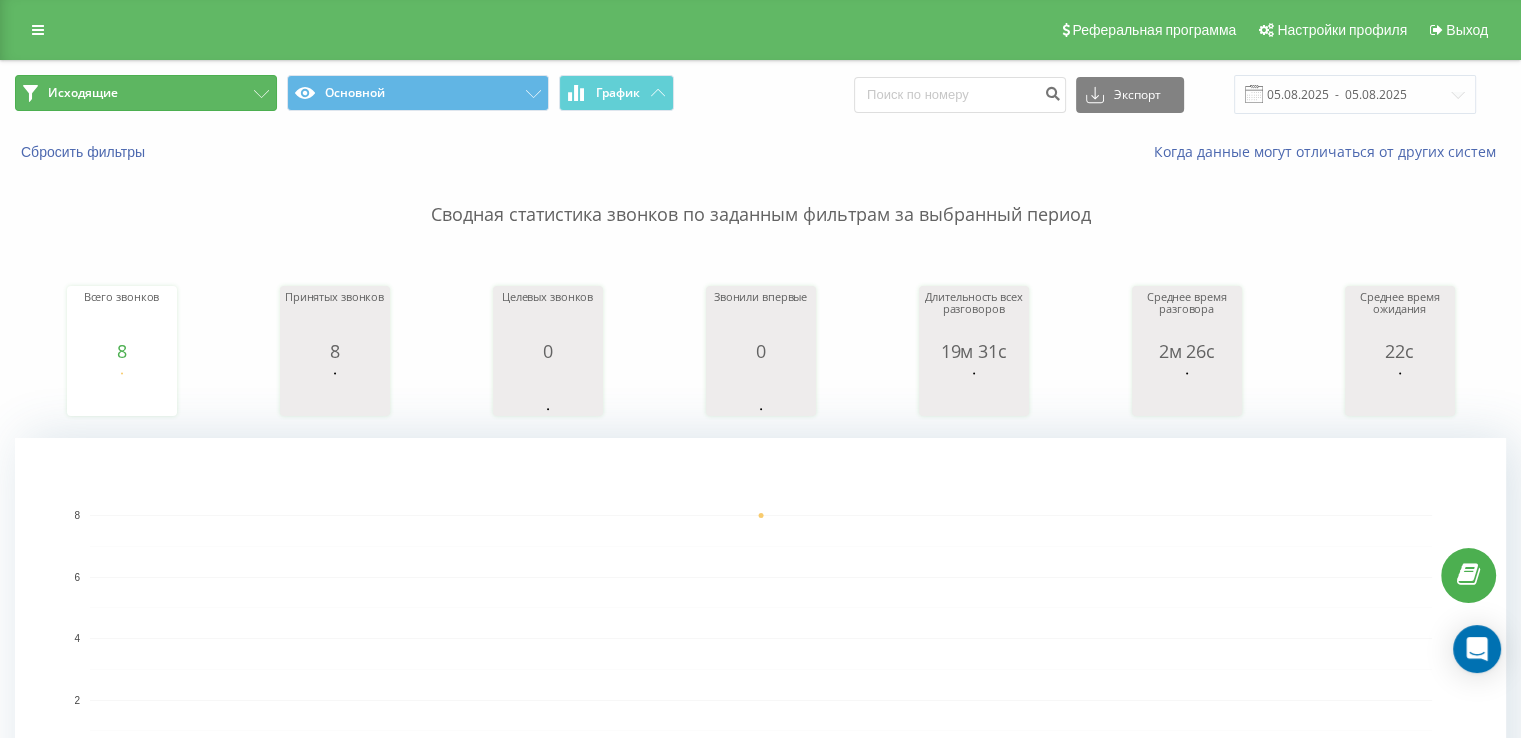 click on "Исходящие" at bounding box center (146, 93) 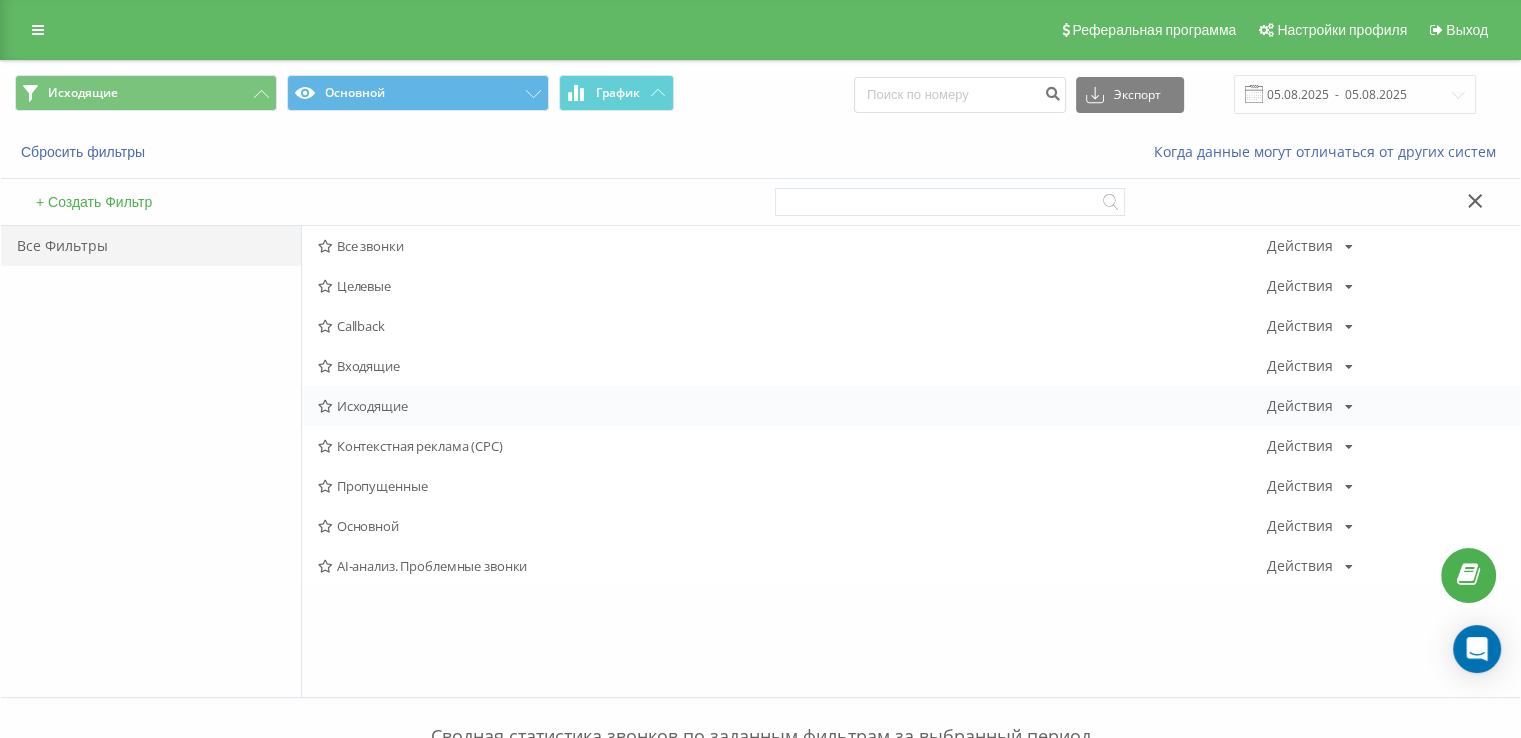drag, startPoint x: 396, startPoint y: 385, endPoint x: 391, endPoint y: 408, distance: 23.537205 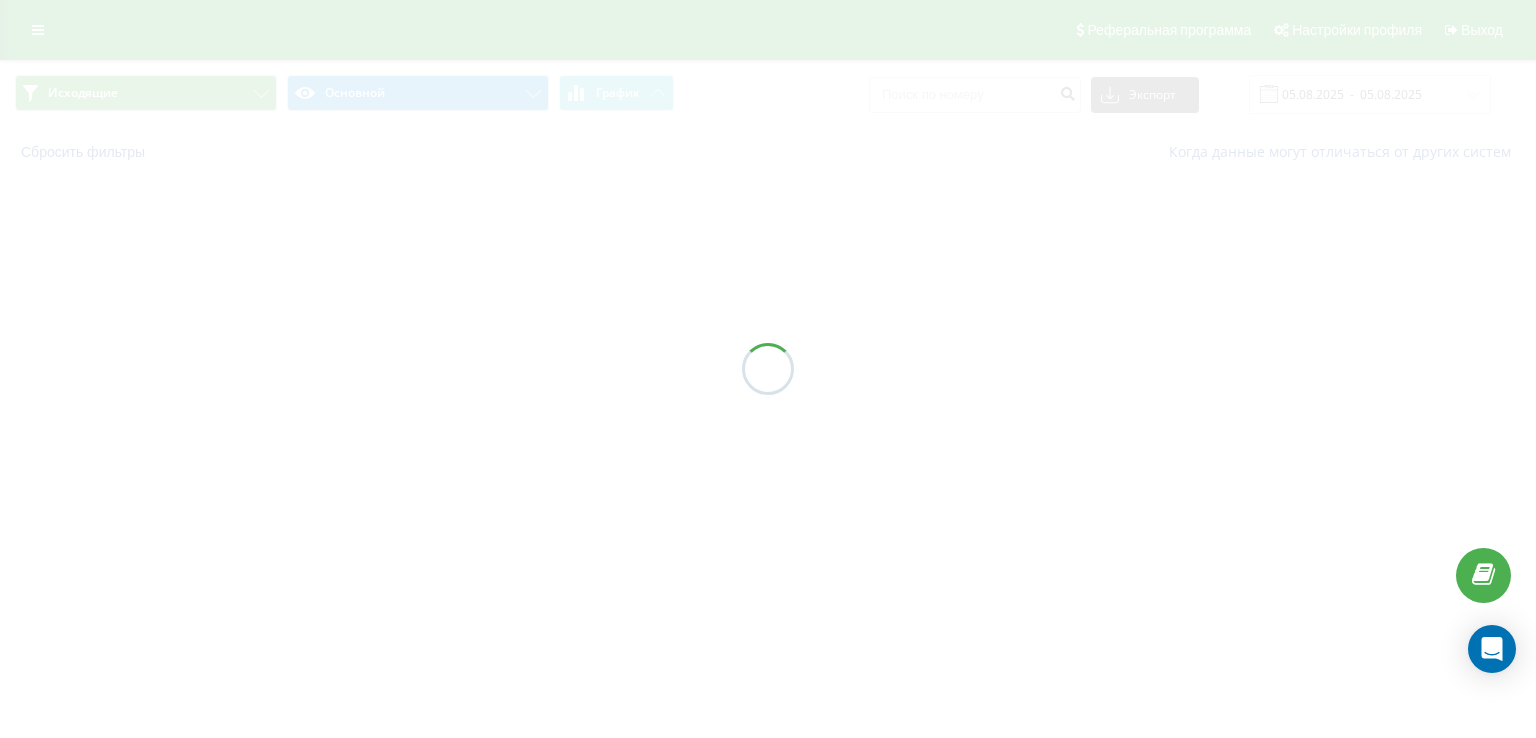 click at bounding box center [768, 369] 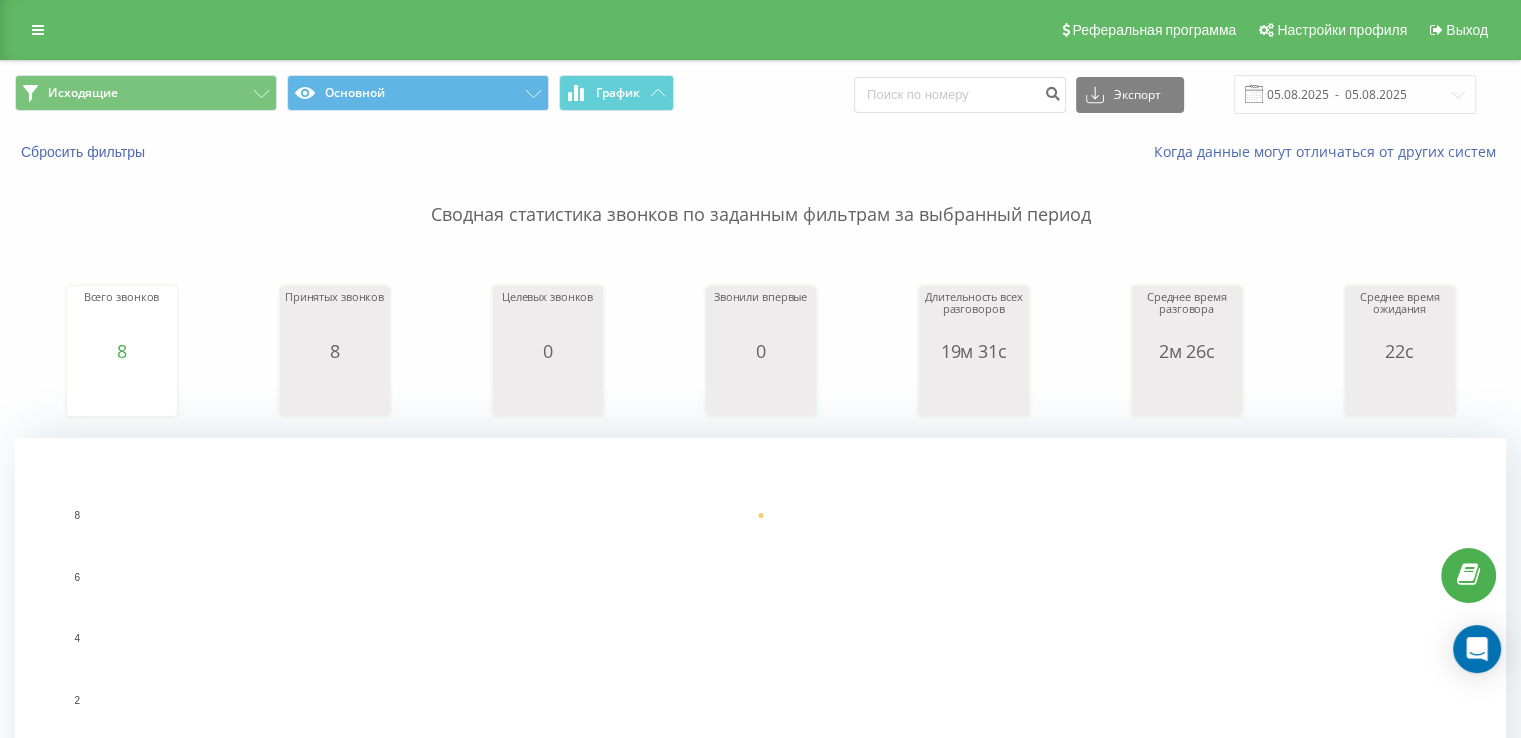 click on "Исходящие Основной График Экспорт .csv .xls .xlsx [DATE]  -  [DATE]" at bounding box center (760, 94) 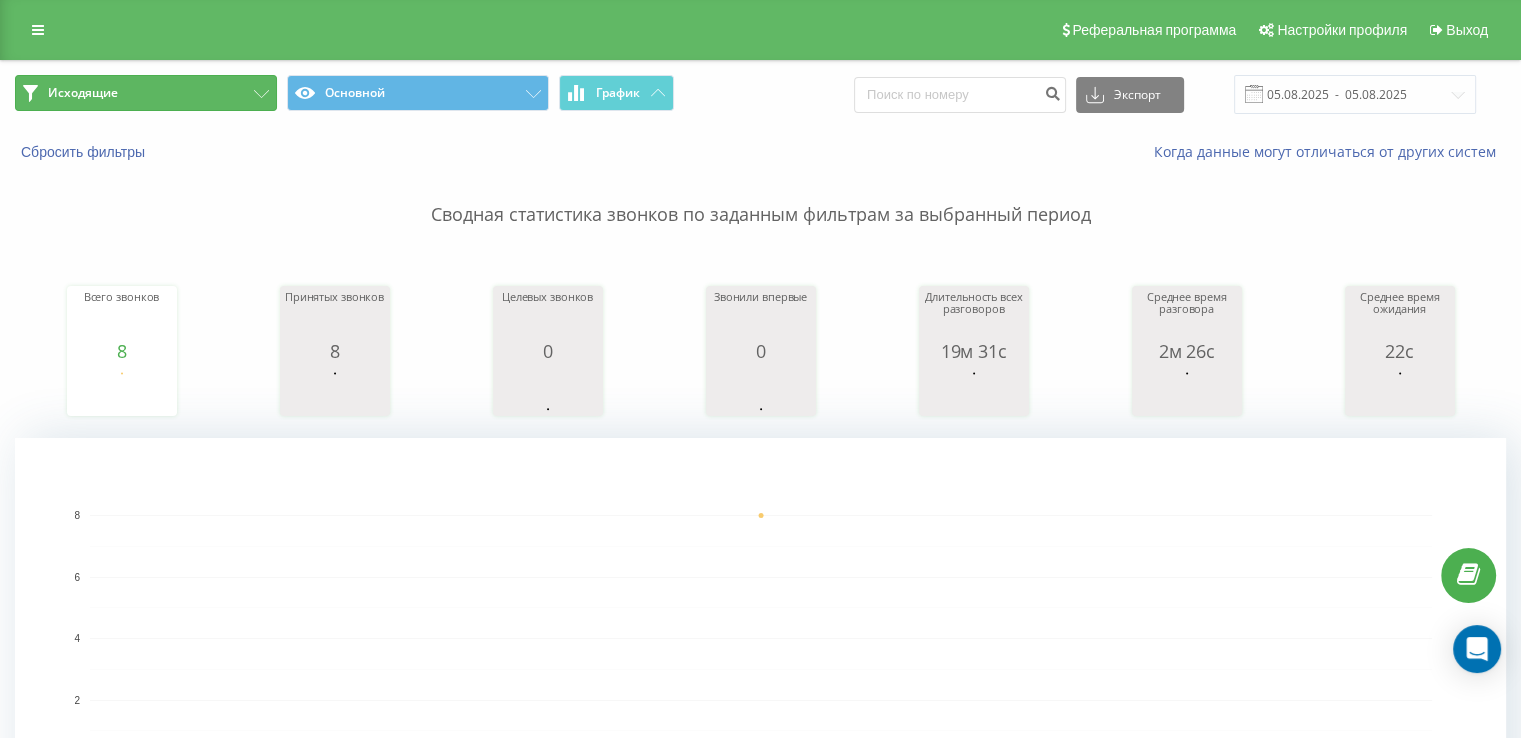 click on "Исходящие" at bounding box center [146, 93] 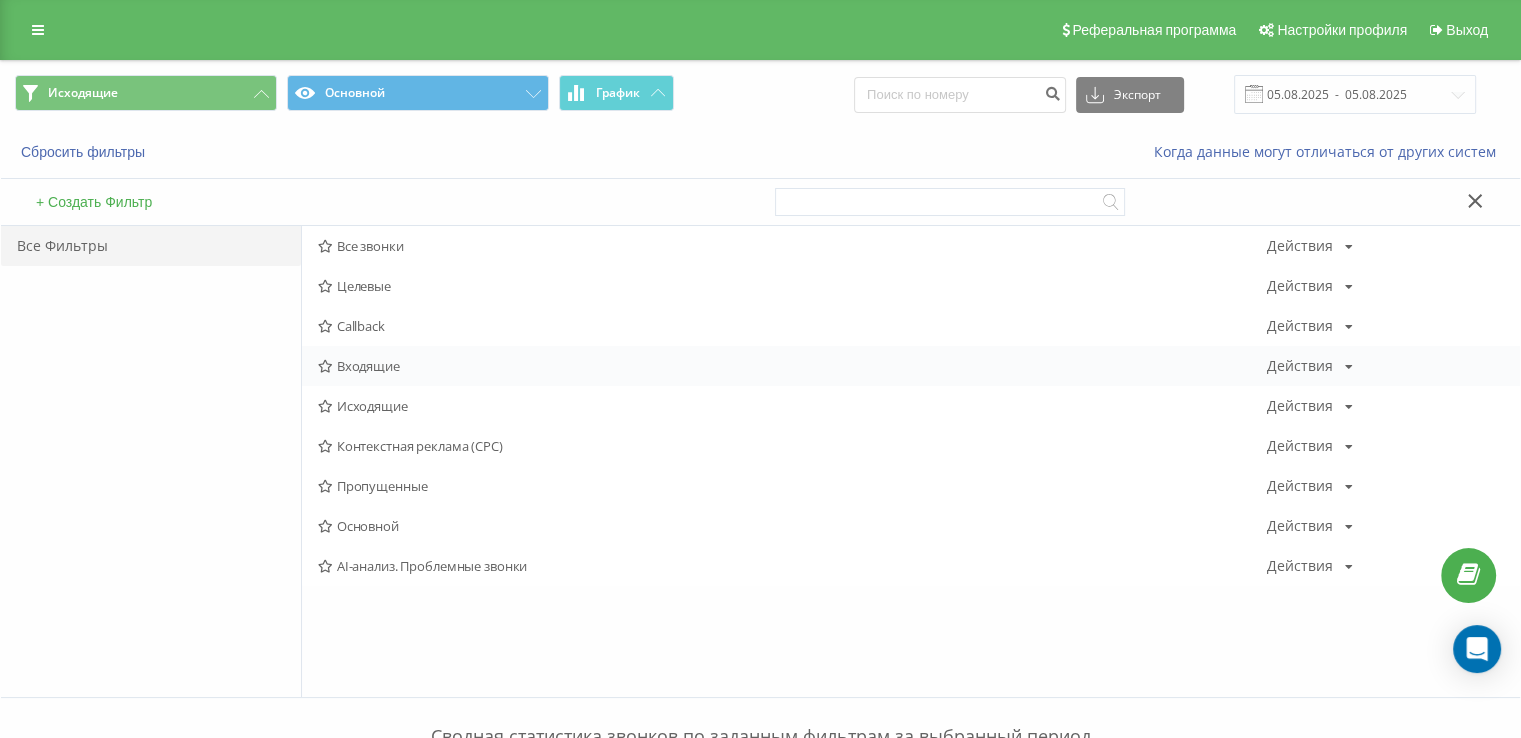 click on "Входящие" at bounding box center [792, 366] 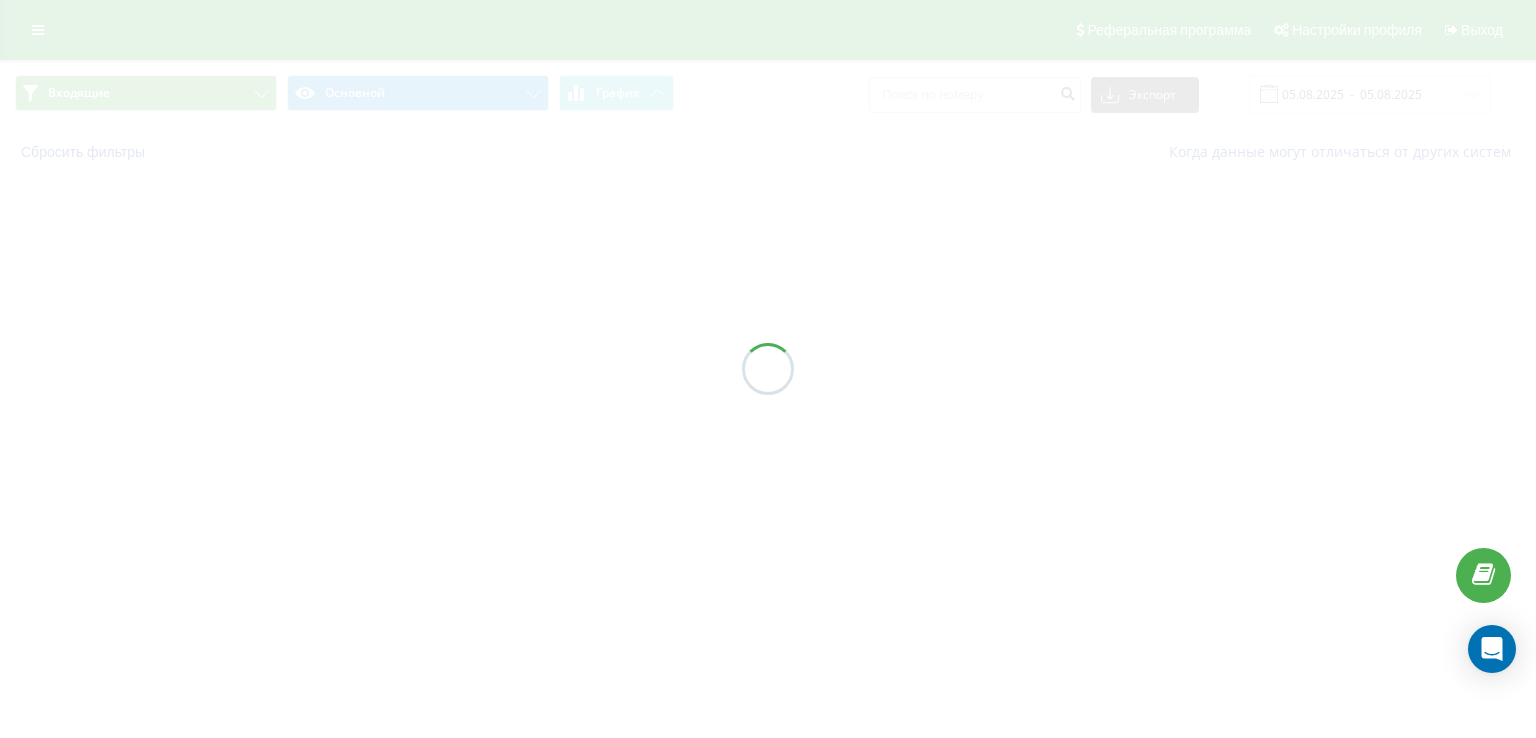 click at bounding box center (768, 369) 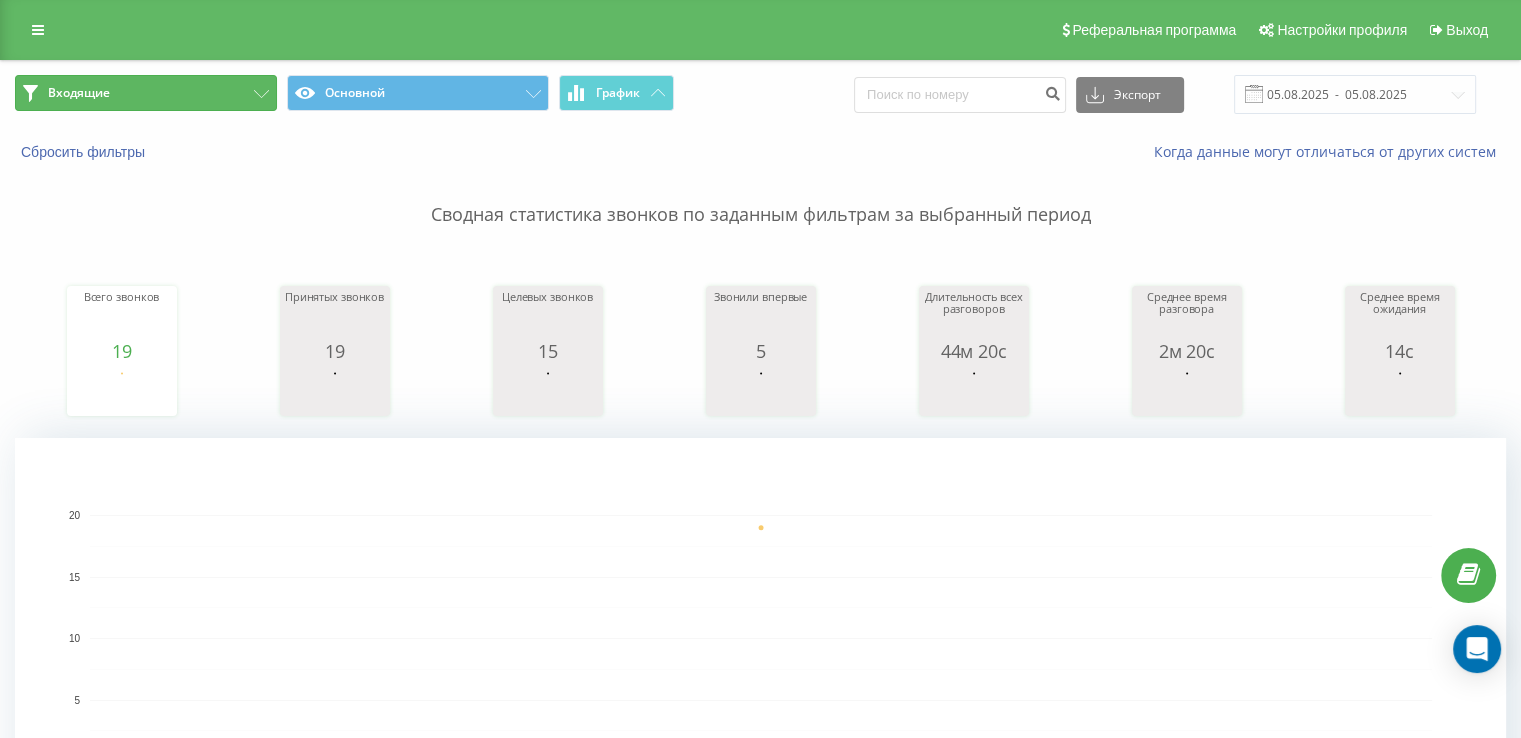 click on "Входящие" at bounding box center [146, 93] 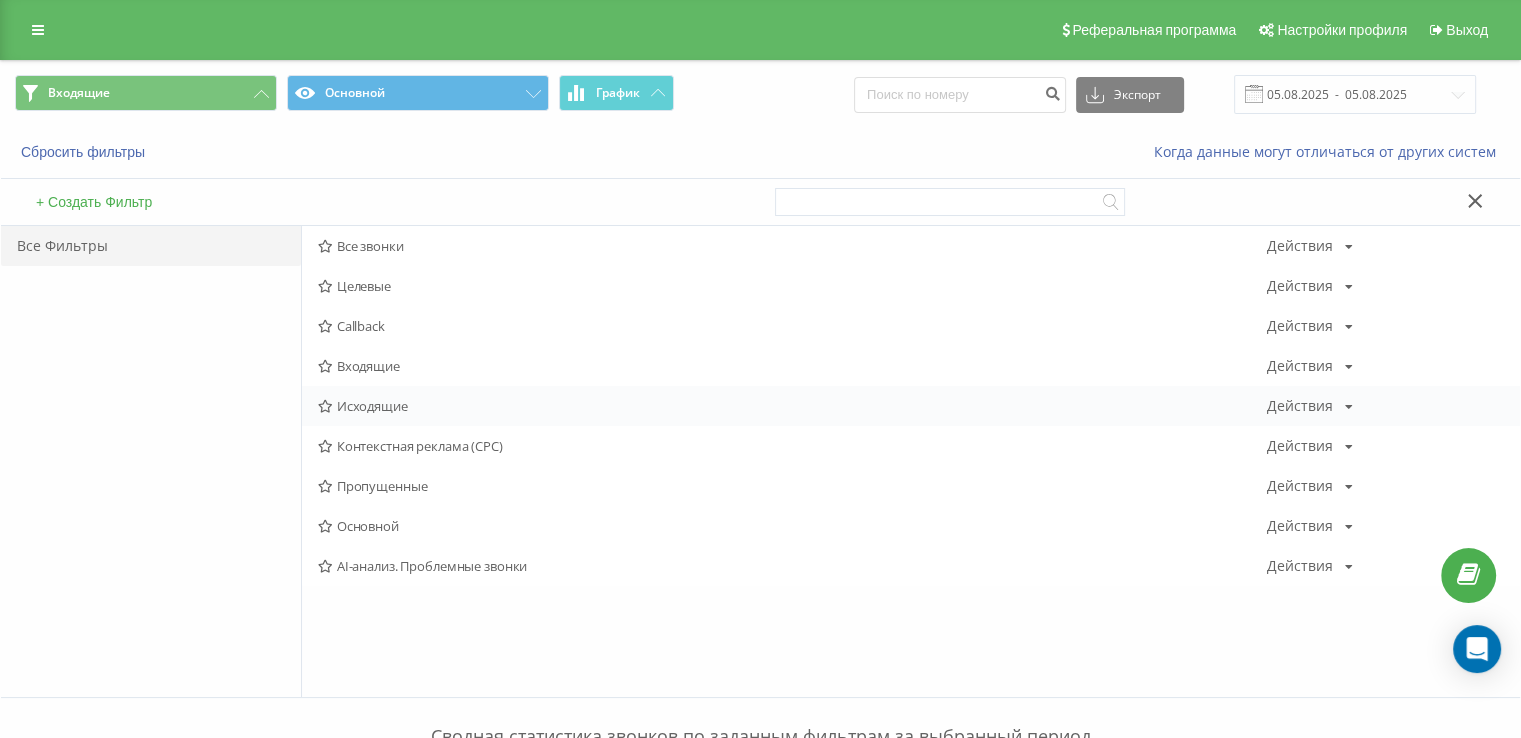click on "Исходящие" at bounding box center (792, 406) 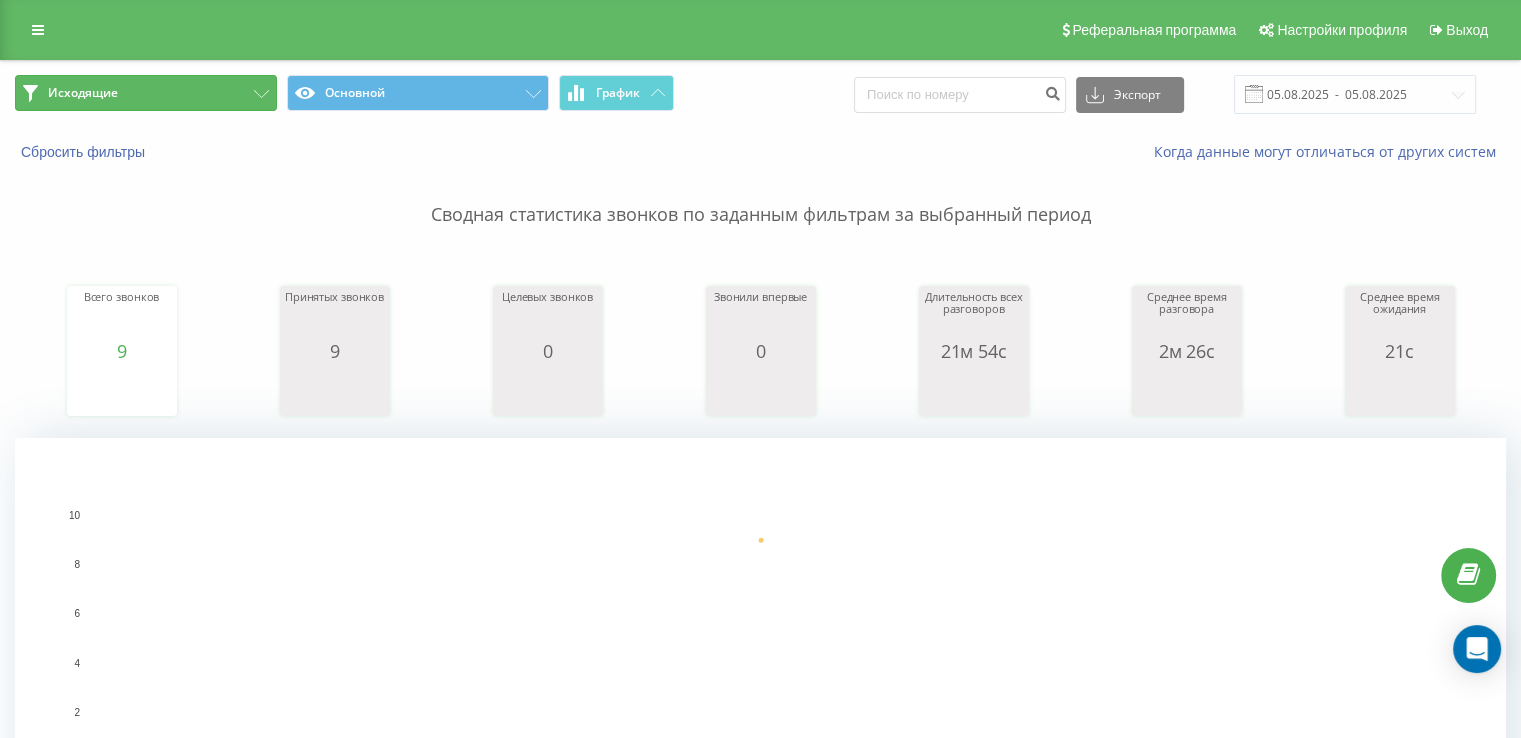 click on "Исходящие" at bounding box center (146, 93) 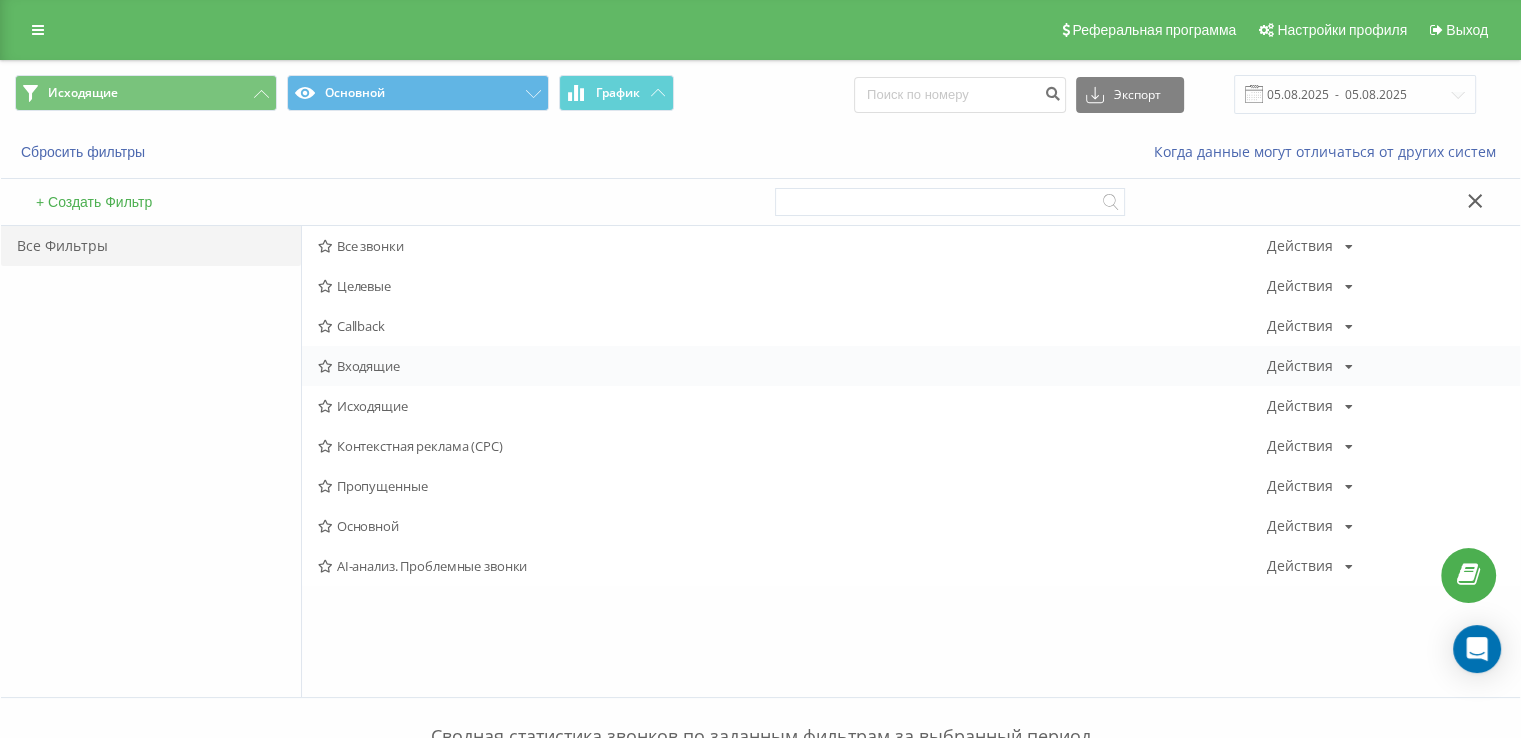 click on "Входящие Действия Редактировать Копировать Удалить По умолчанию Поделиться" at bounding box center (911, 366) 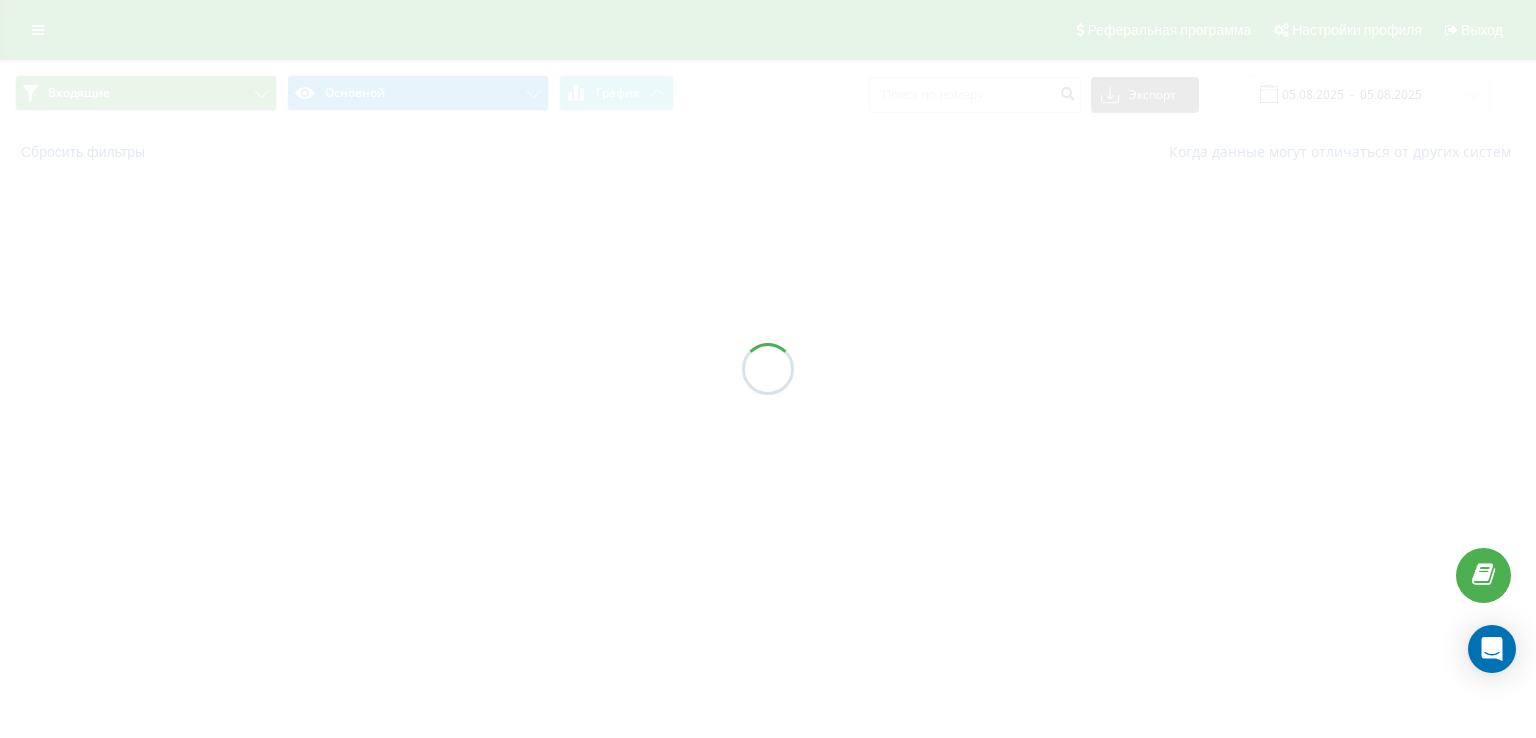 click at bounding box center [768, 369] 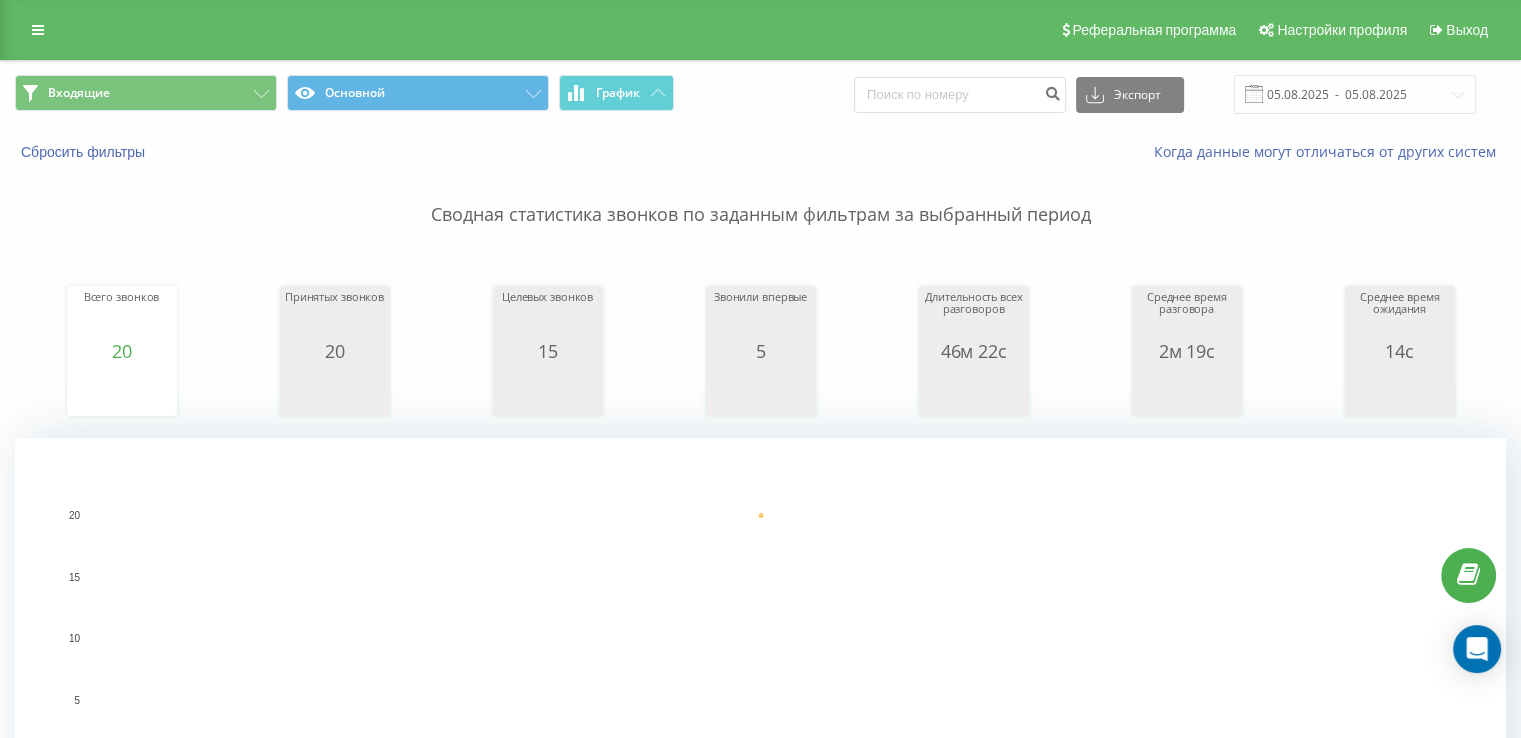 drag, startPoint x: 192, startPoint y: 64, endPoint x: 200, endPoint y: 112, distance: 48.6621 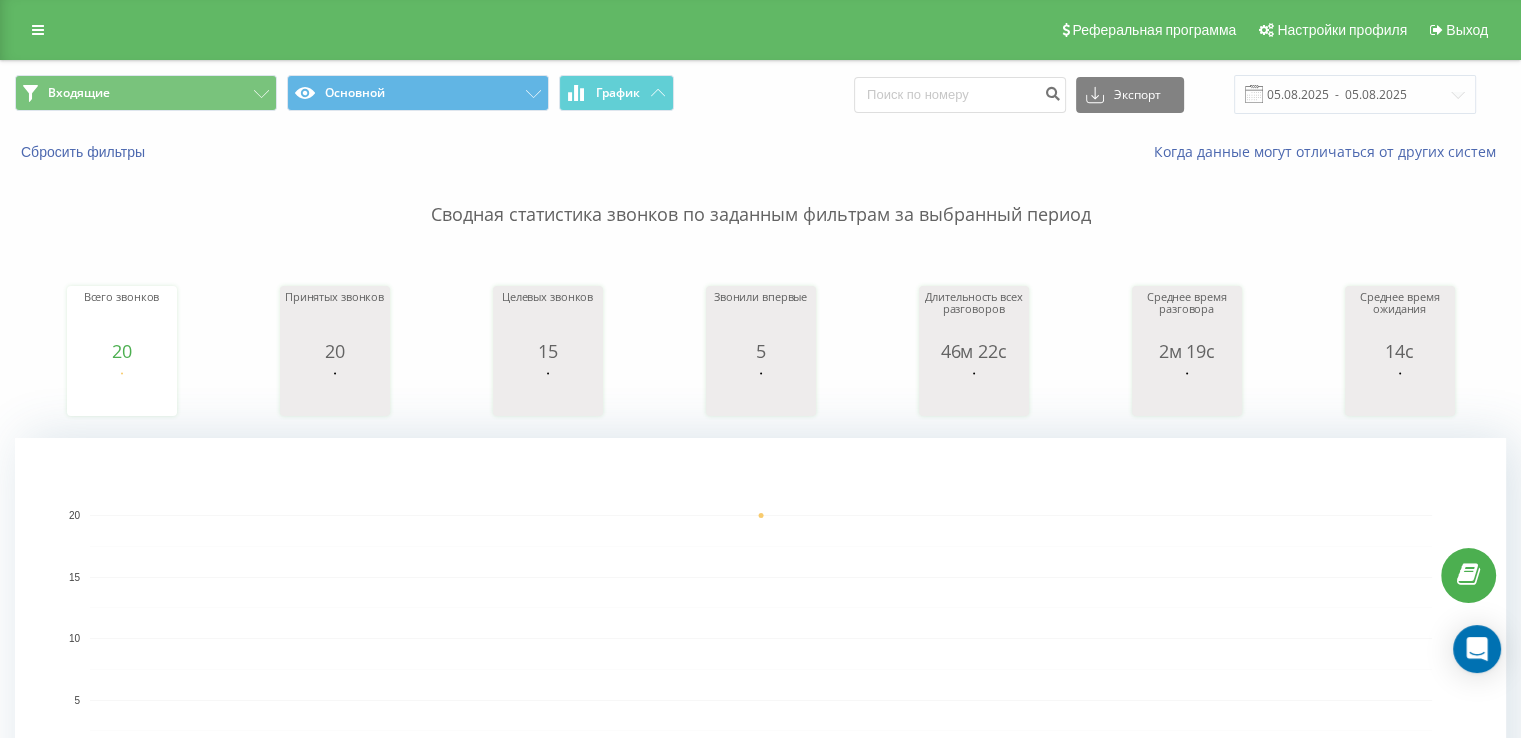 click on "Входящие Основной График Экспорт .csv .xls .xlsx [DATE]  -  [DATE]" at bounding box center [760, 94] 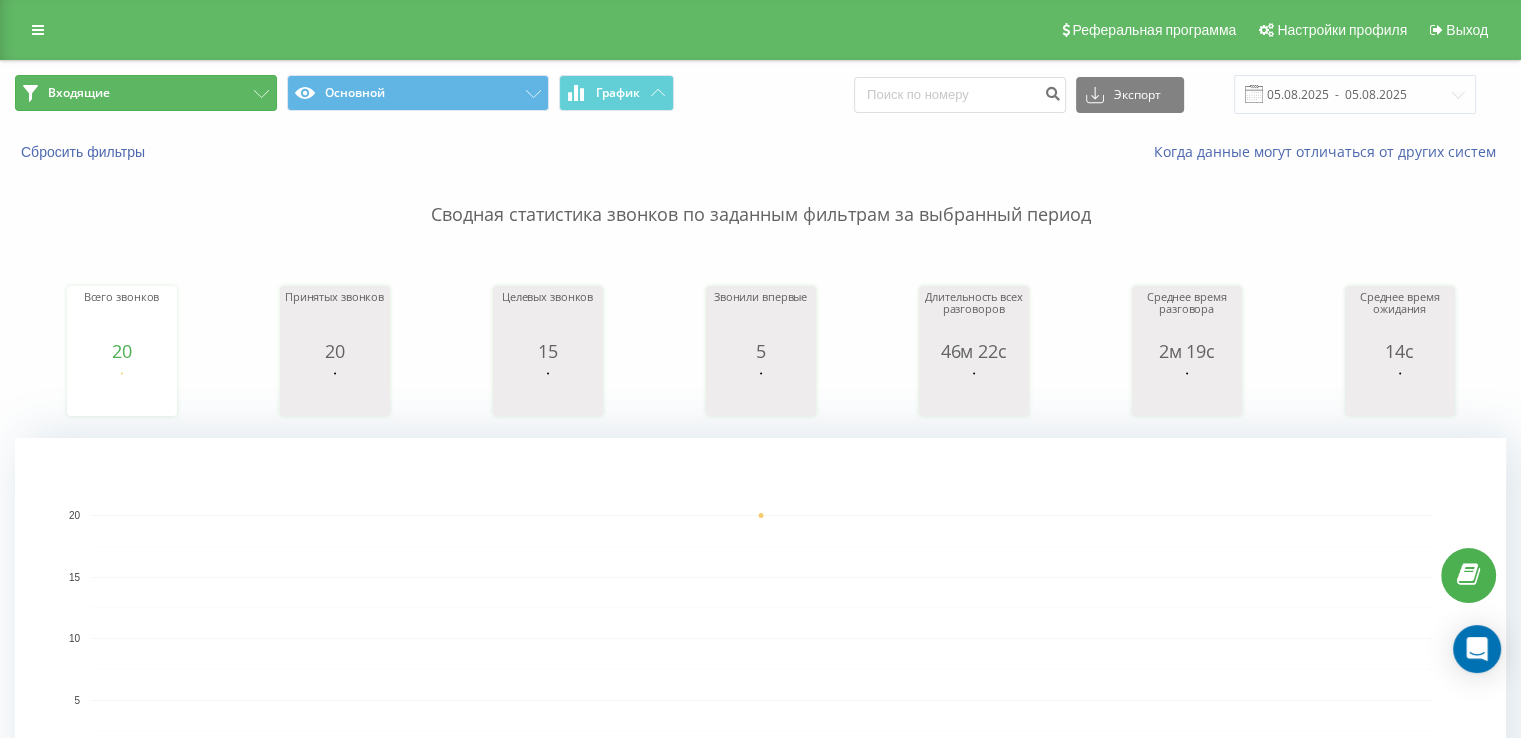 click on "Входящие" at bounding box center [146, 93] 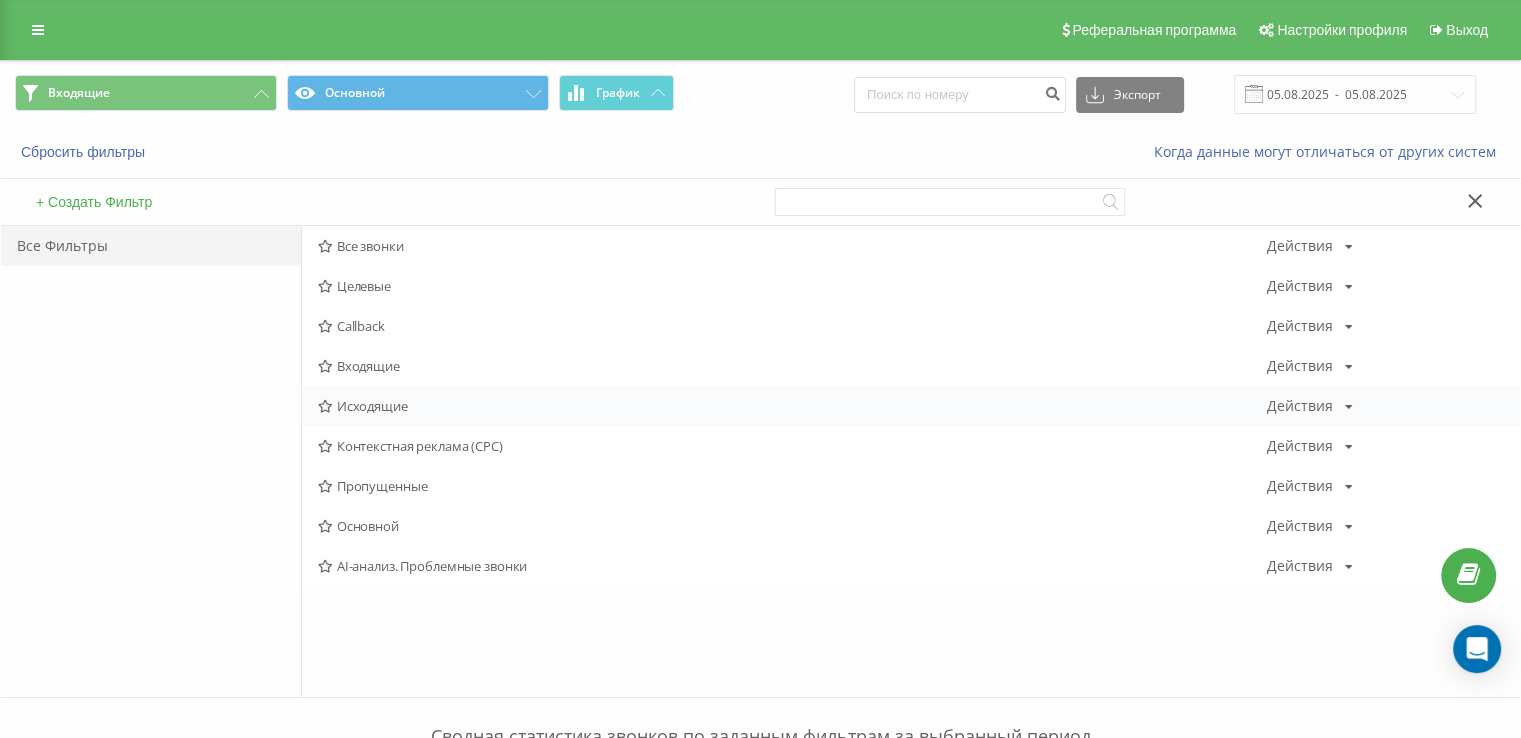 click on "Исходящие Действия Редактировать Копировать Удалить По умолчанию Поделиться" at bounding box center [911, 406] 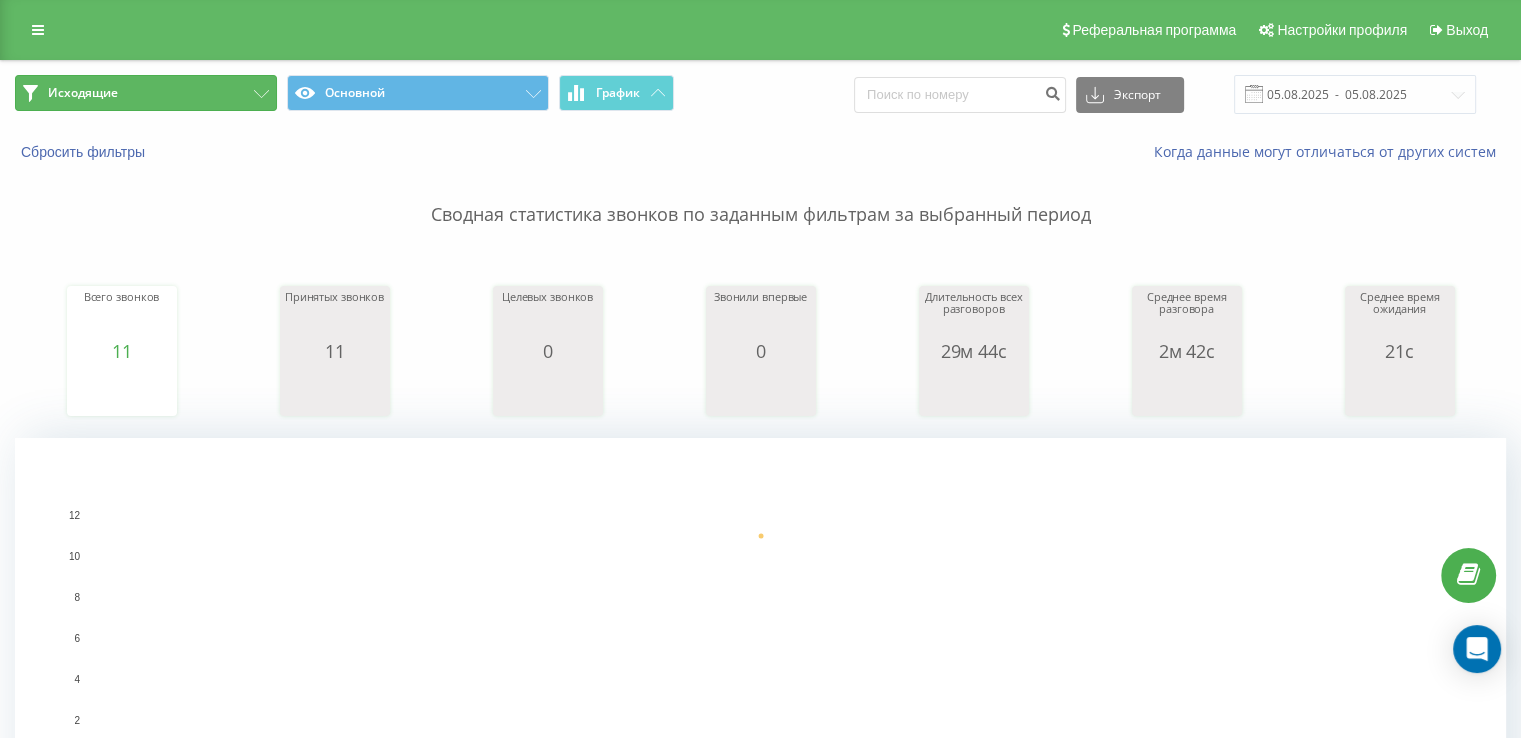 click on "Исходящие" at bounding box center (146, 93) 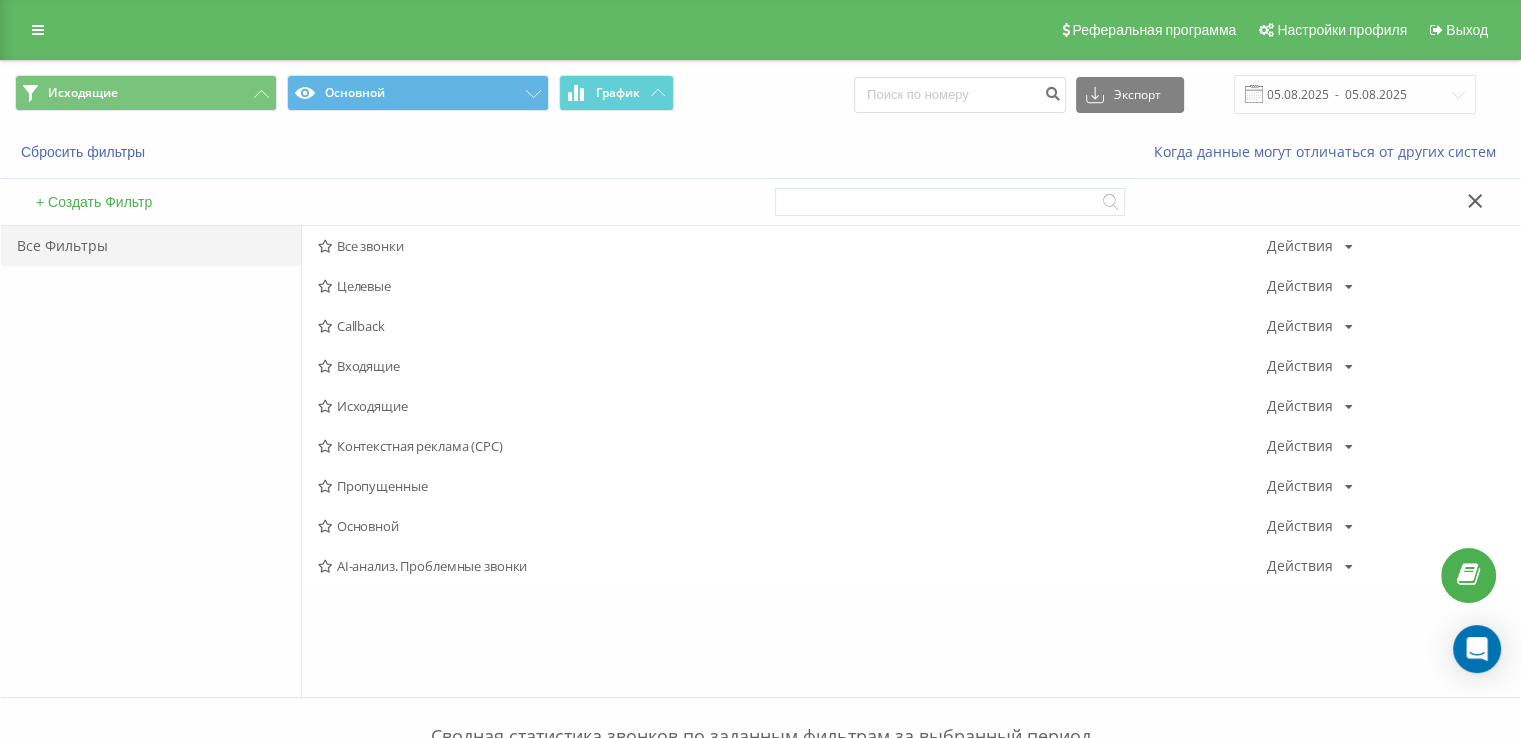 click on "Входящие" at bounding box center (792, 366) 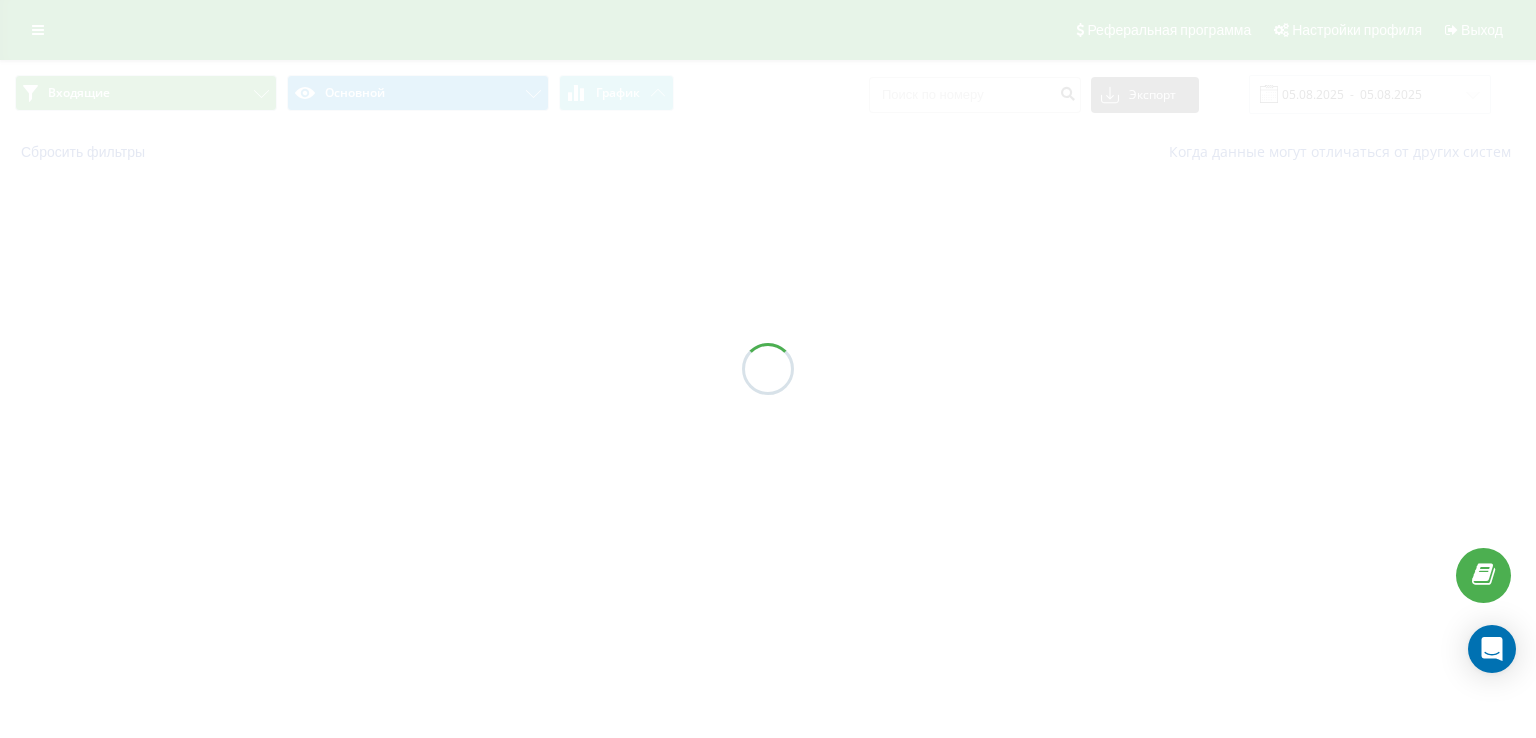 click at bounding box center [768, 369] 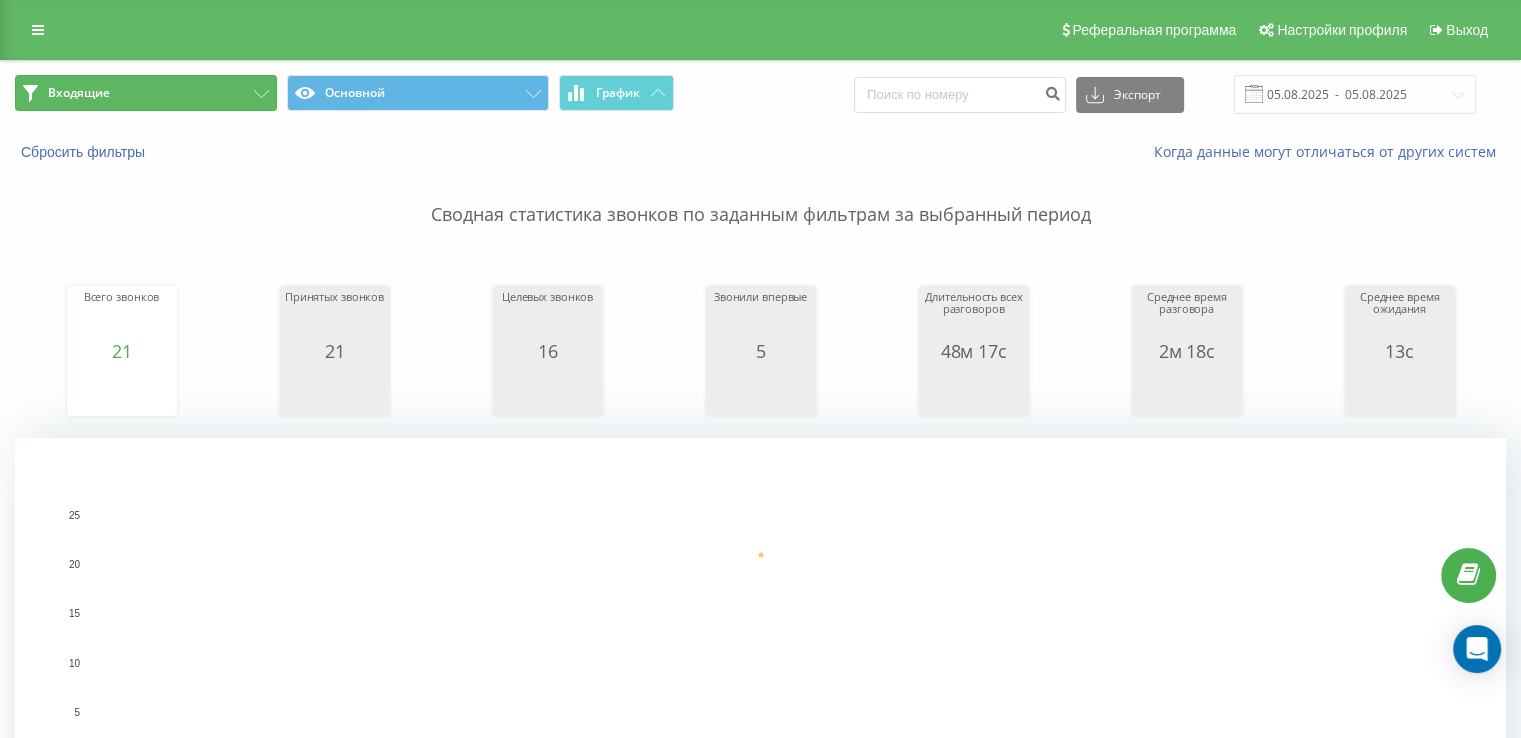 click on "Входящие" at bounding box center [146, 93] 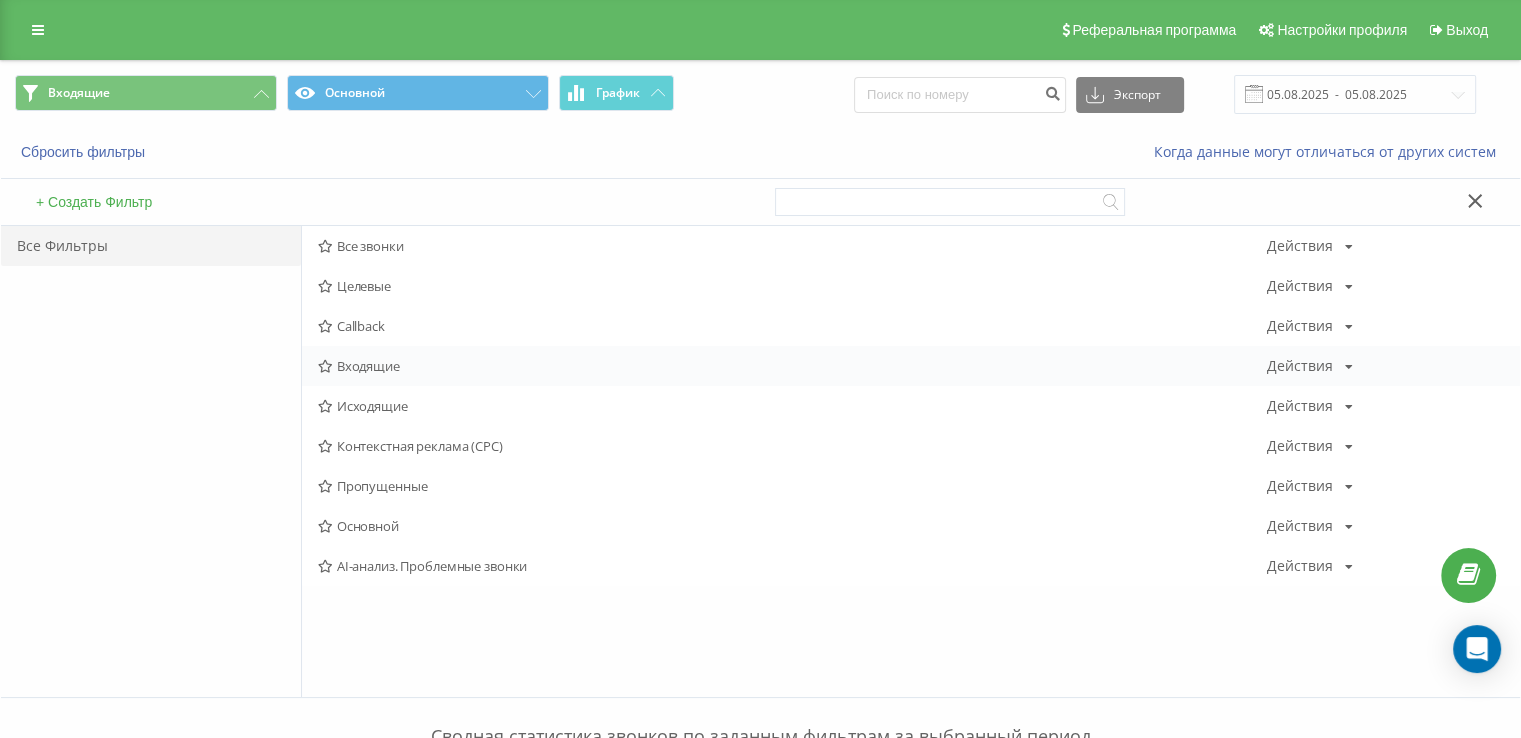 click on "Входящие Действия Редактировать Копировать Удалить По умолчанию Поделиться" at bounding box center [911, 366] 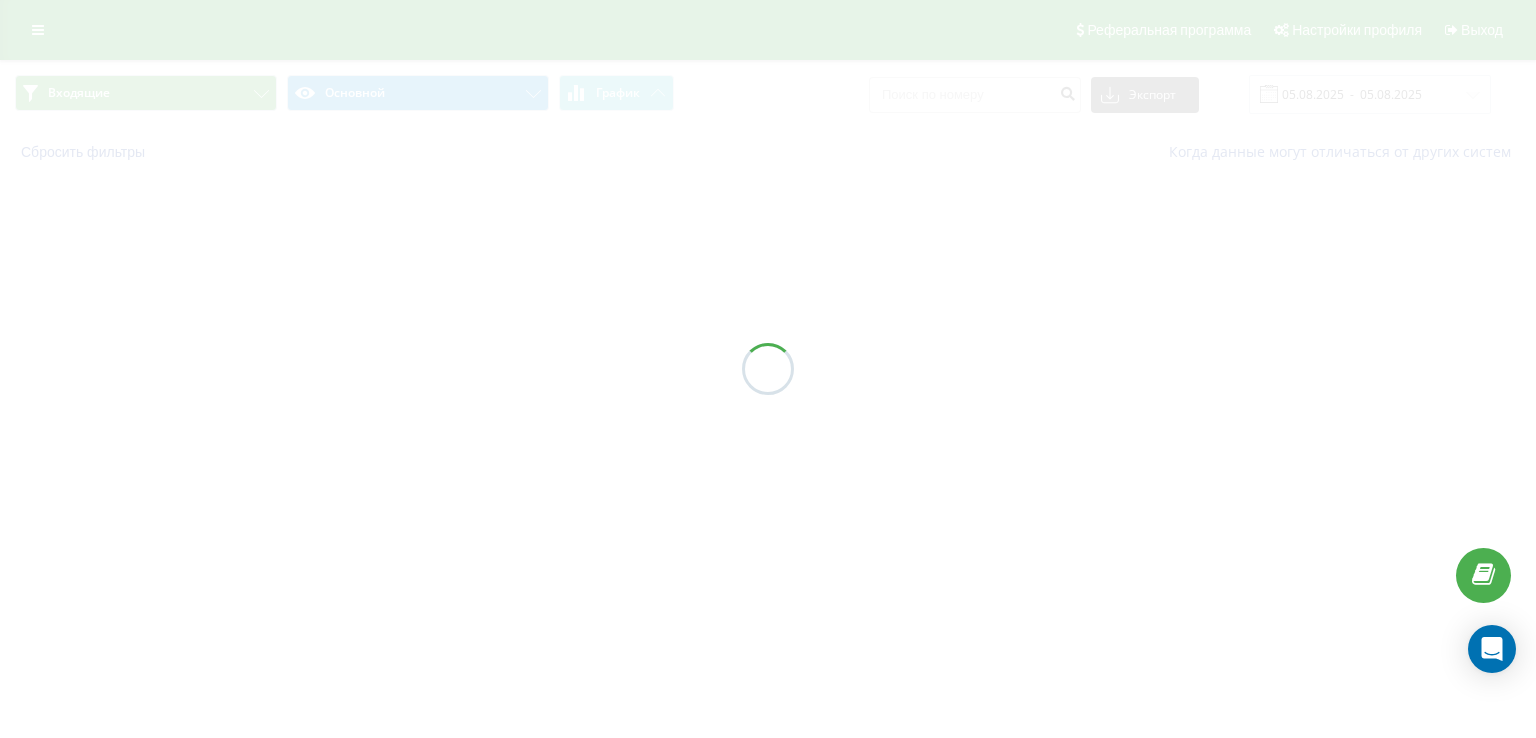 click at bounding box center [768, 369] 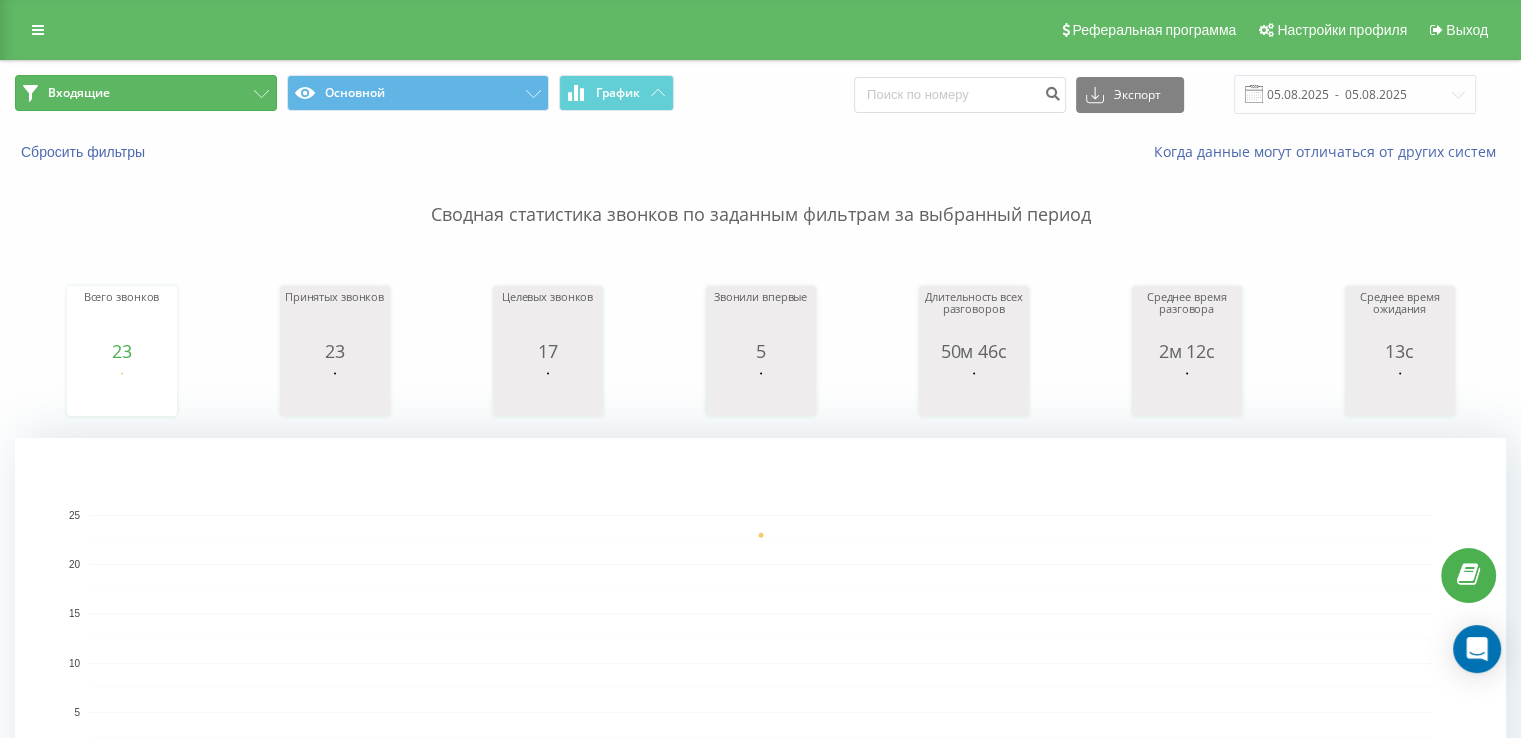 click on "Входящие" at bounding box center [146, 93] 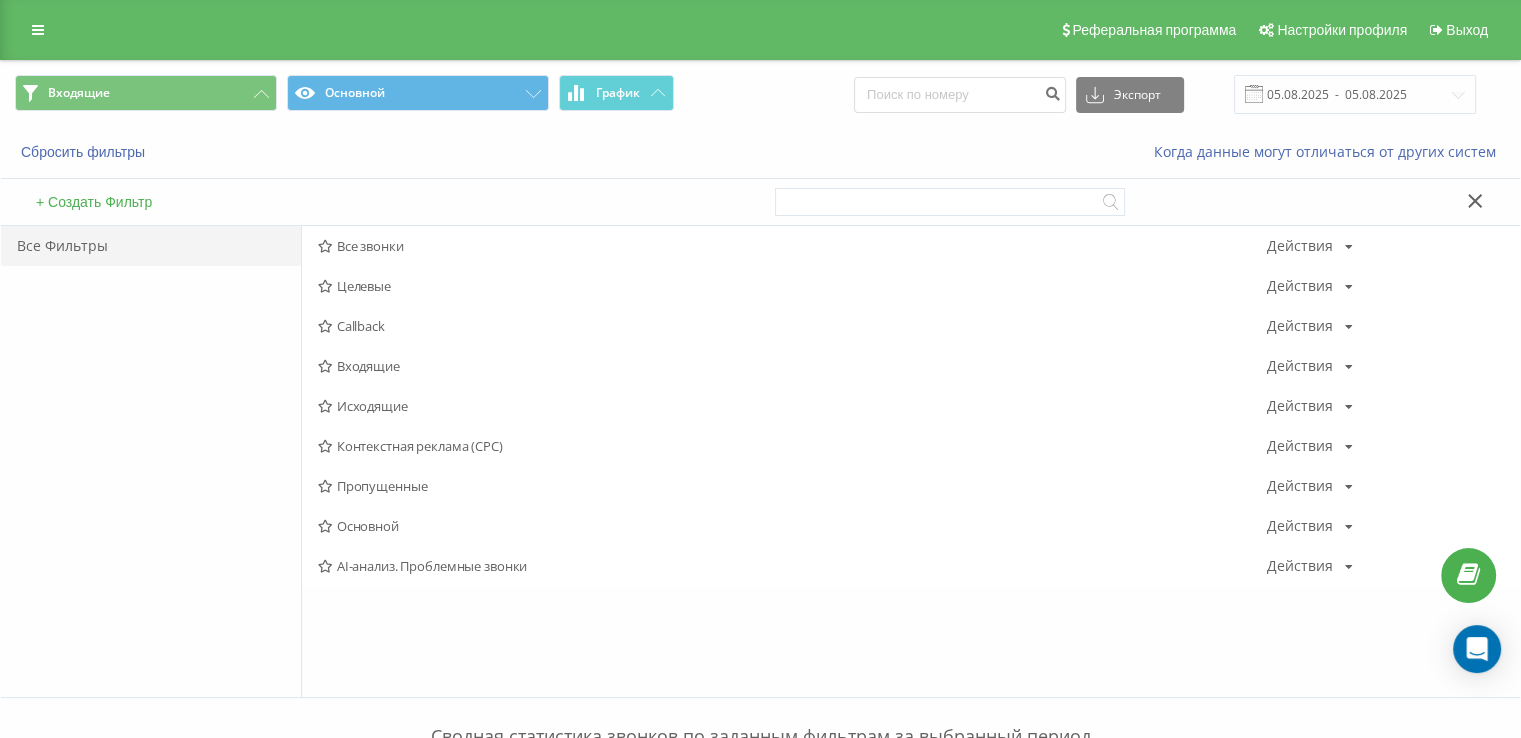 click on "Входящие" at bounding box center (792, 366) 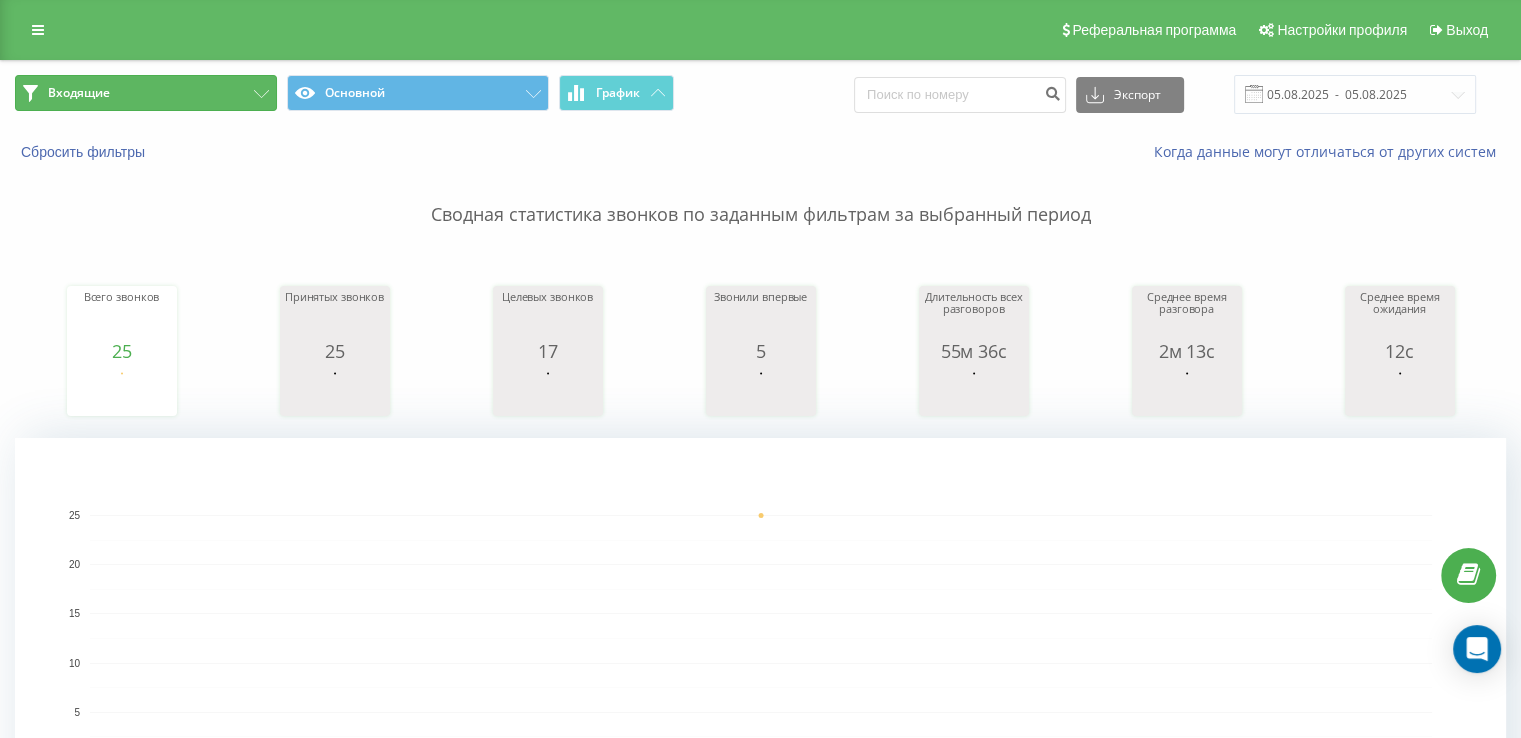 click on "Входящие" at bounding box center [79, 93] 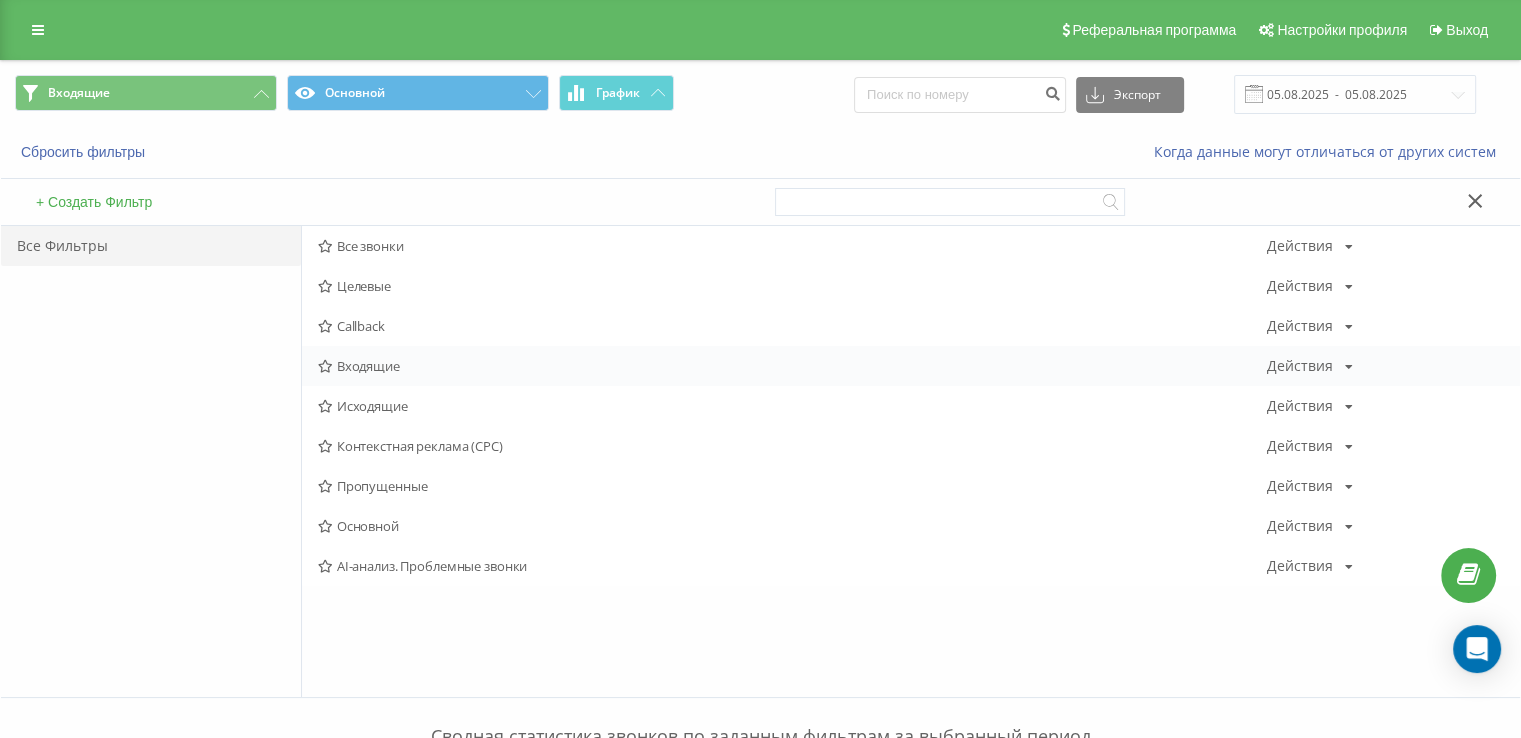 click on "Входящие" at bounding box center [792, 366] 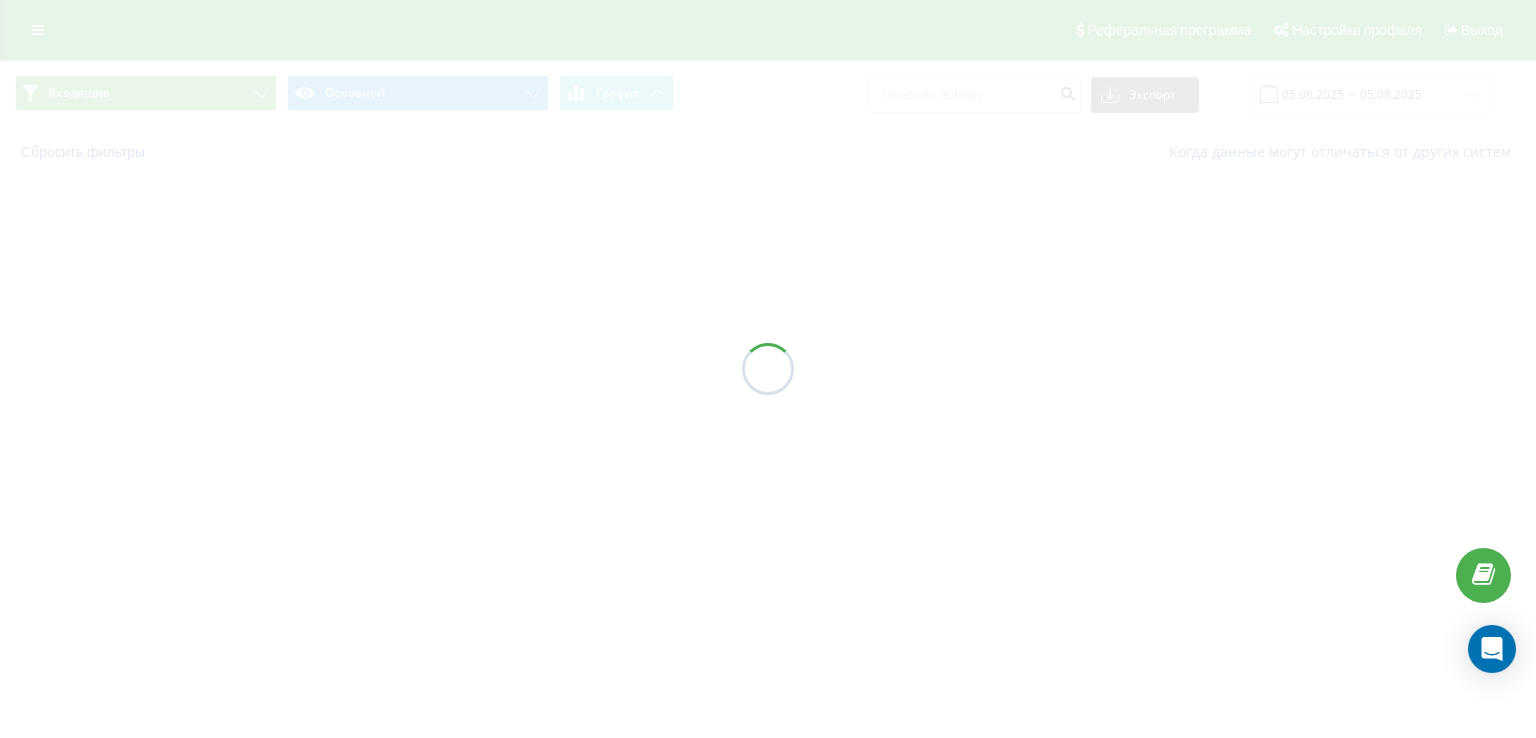 click at bounding box center [768, 369] 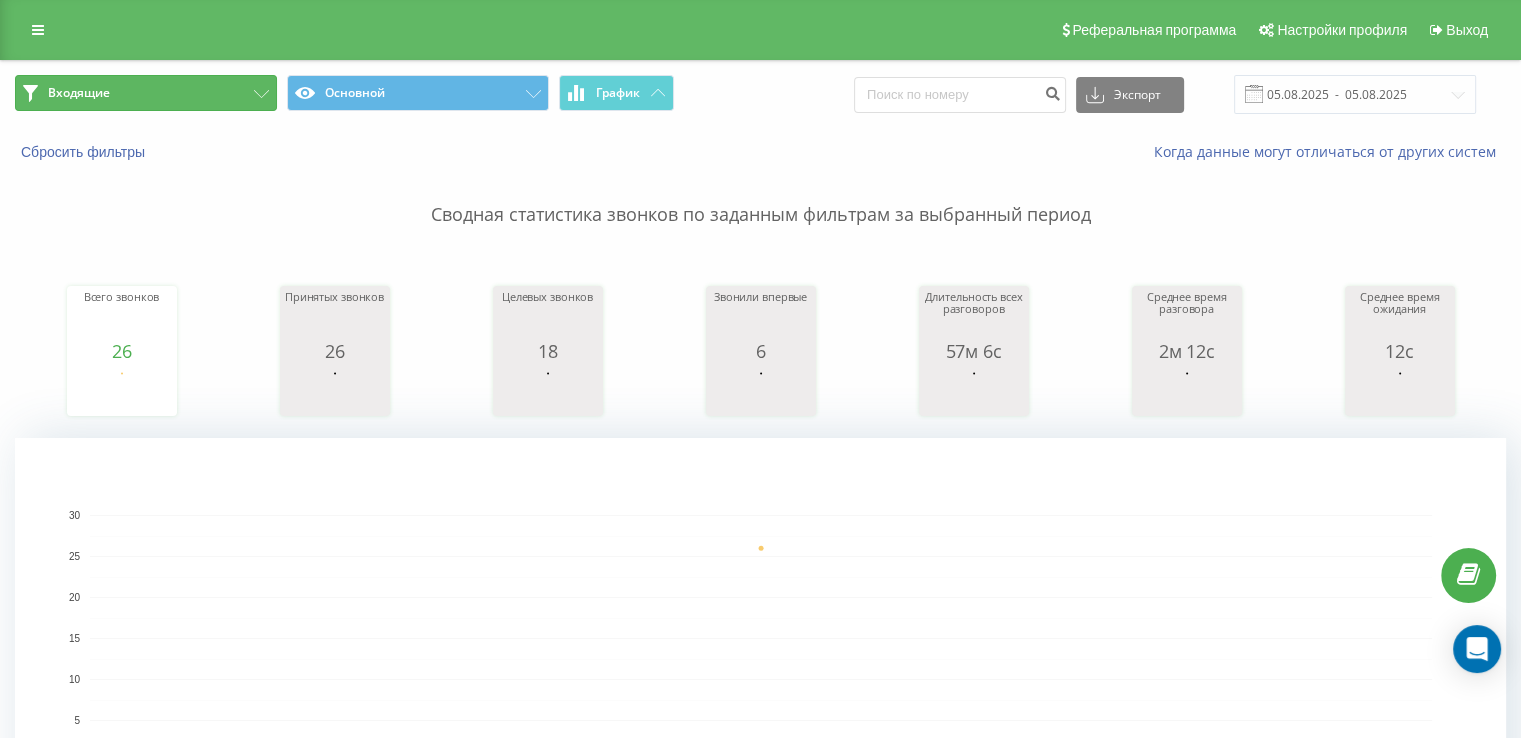 click on "Входящие" at bounding box center (146, 93) 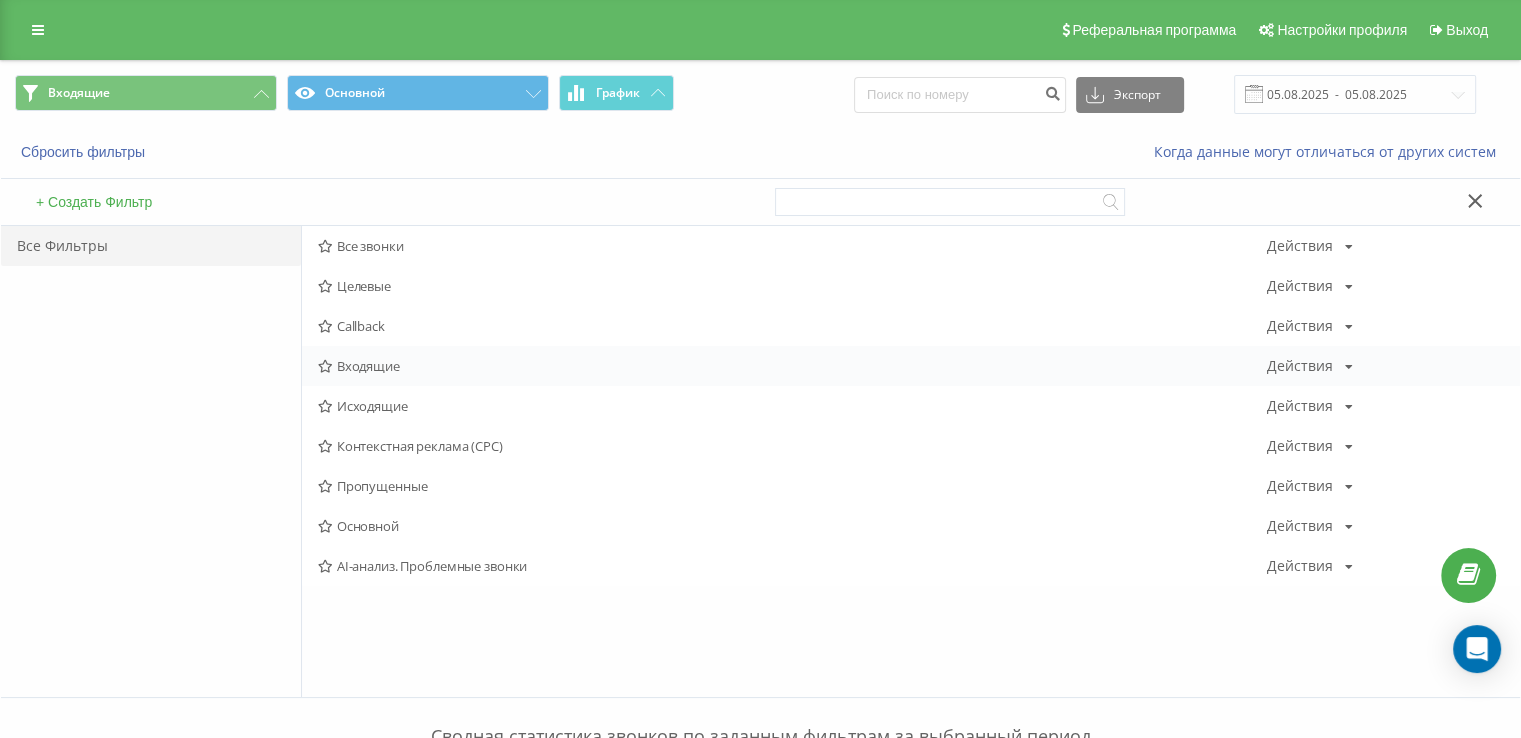 click on "Входящие" at bounding box center [792, 366] 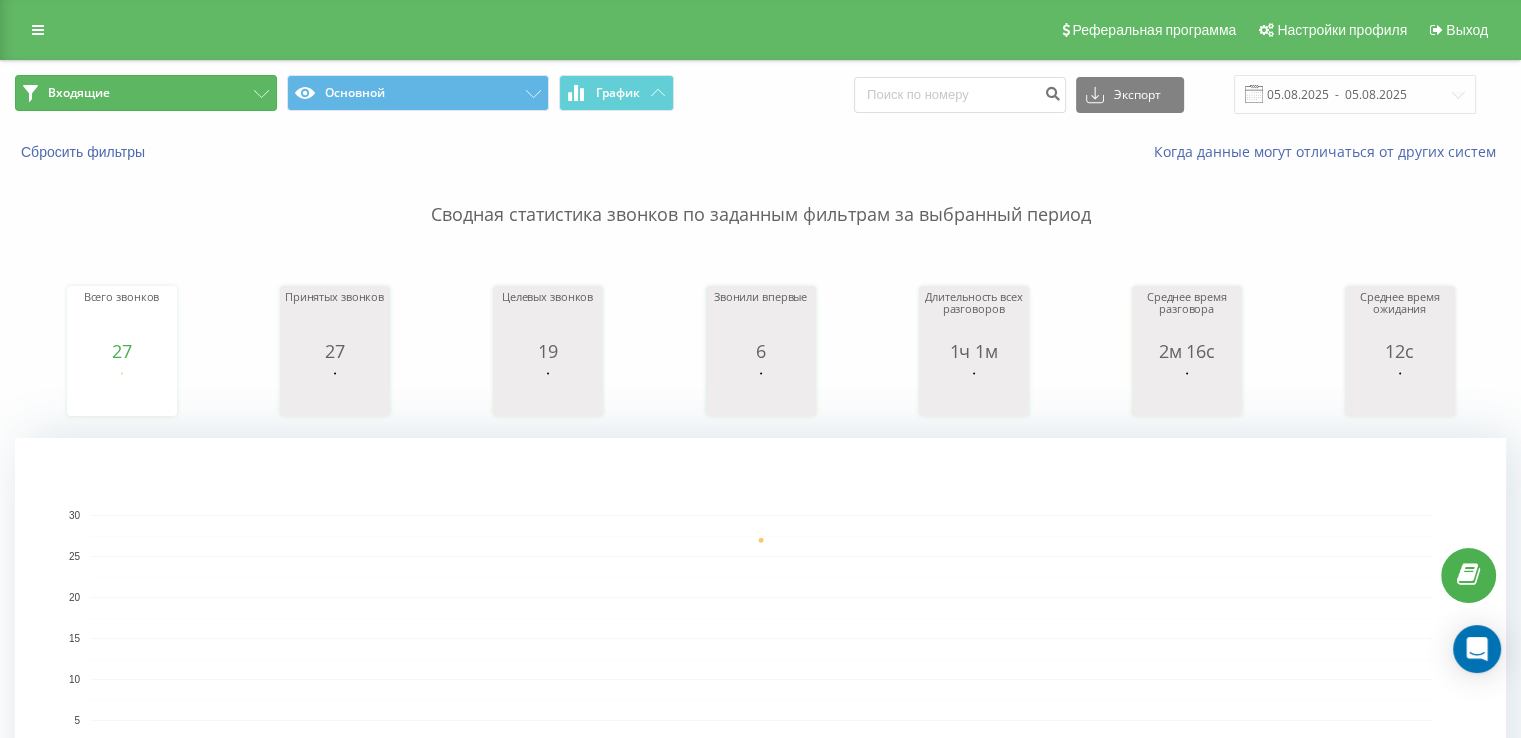 click on "Входящие" at bounding box center (146, 93) 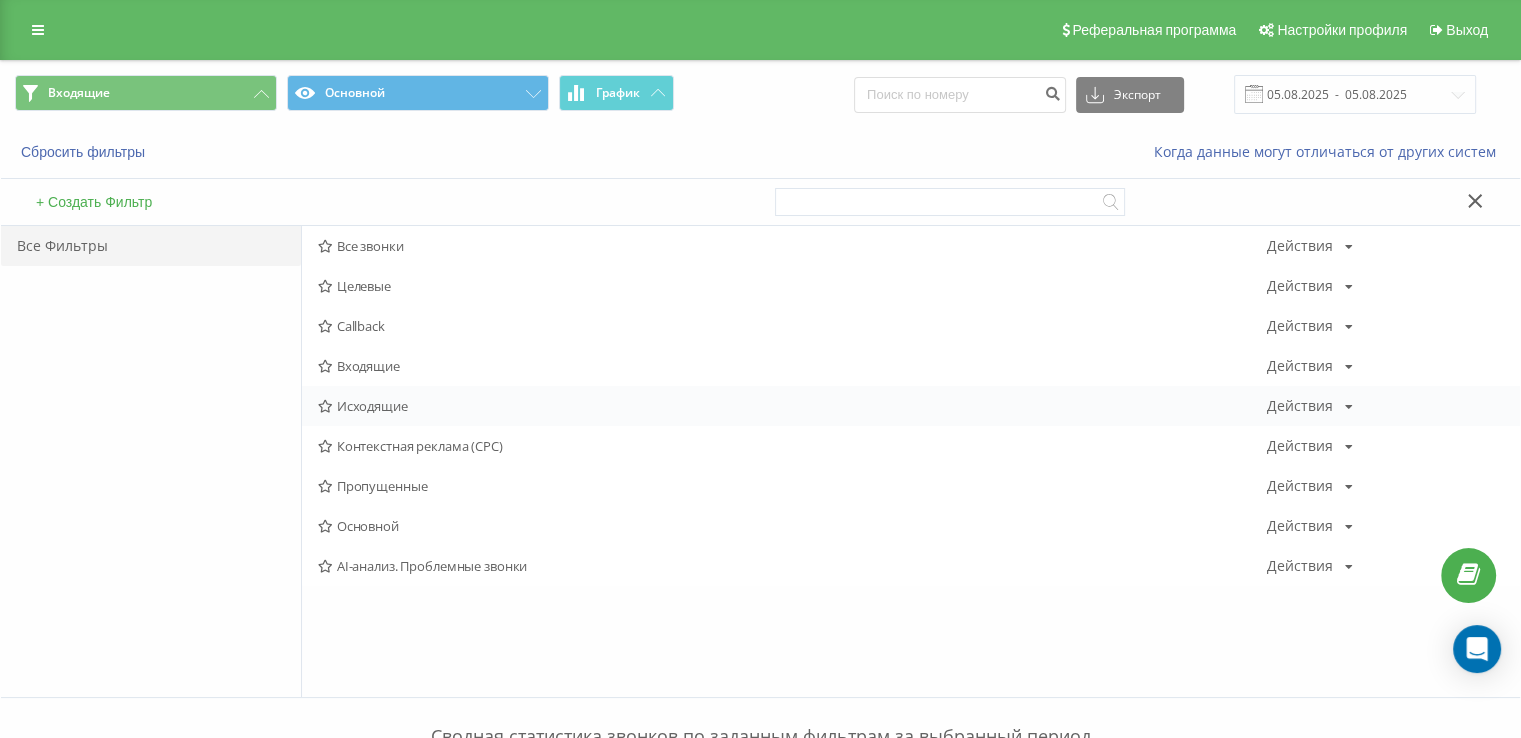 click on "Исходящие" at bounding box center (792, 406) 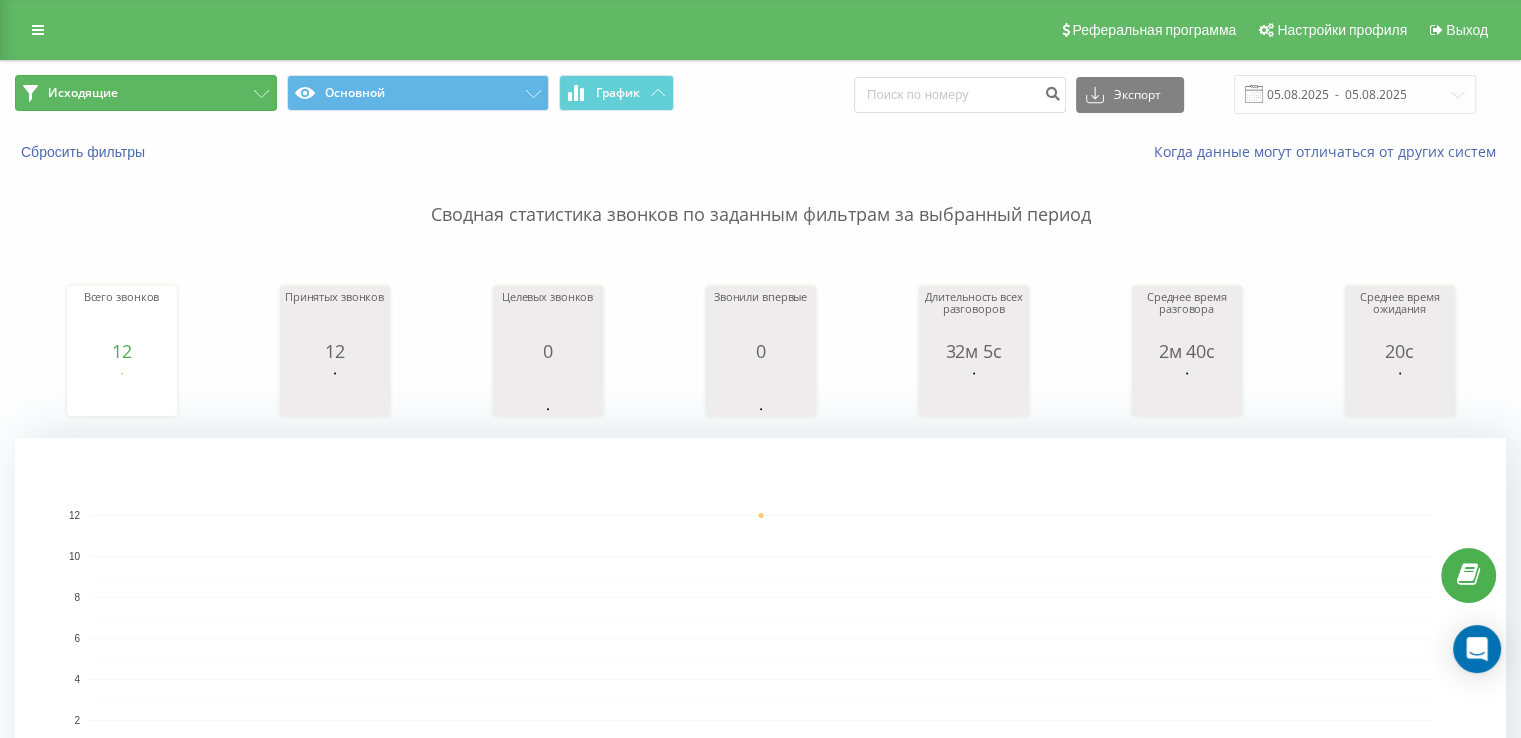 click on "Исходящие" at bounding box center (146, 93) 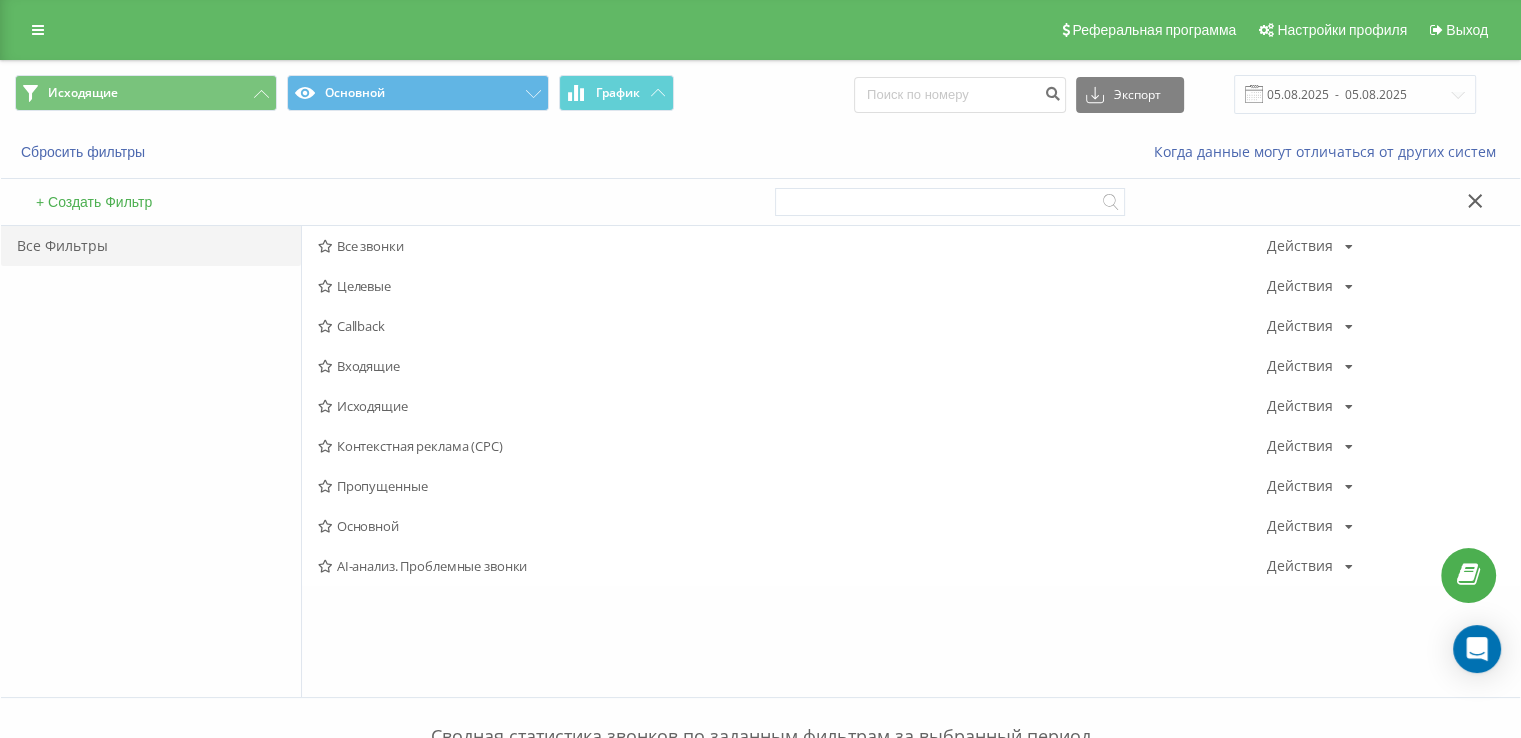 click on "Исходящие" at bounding box center (792, 406) 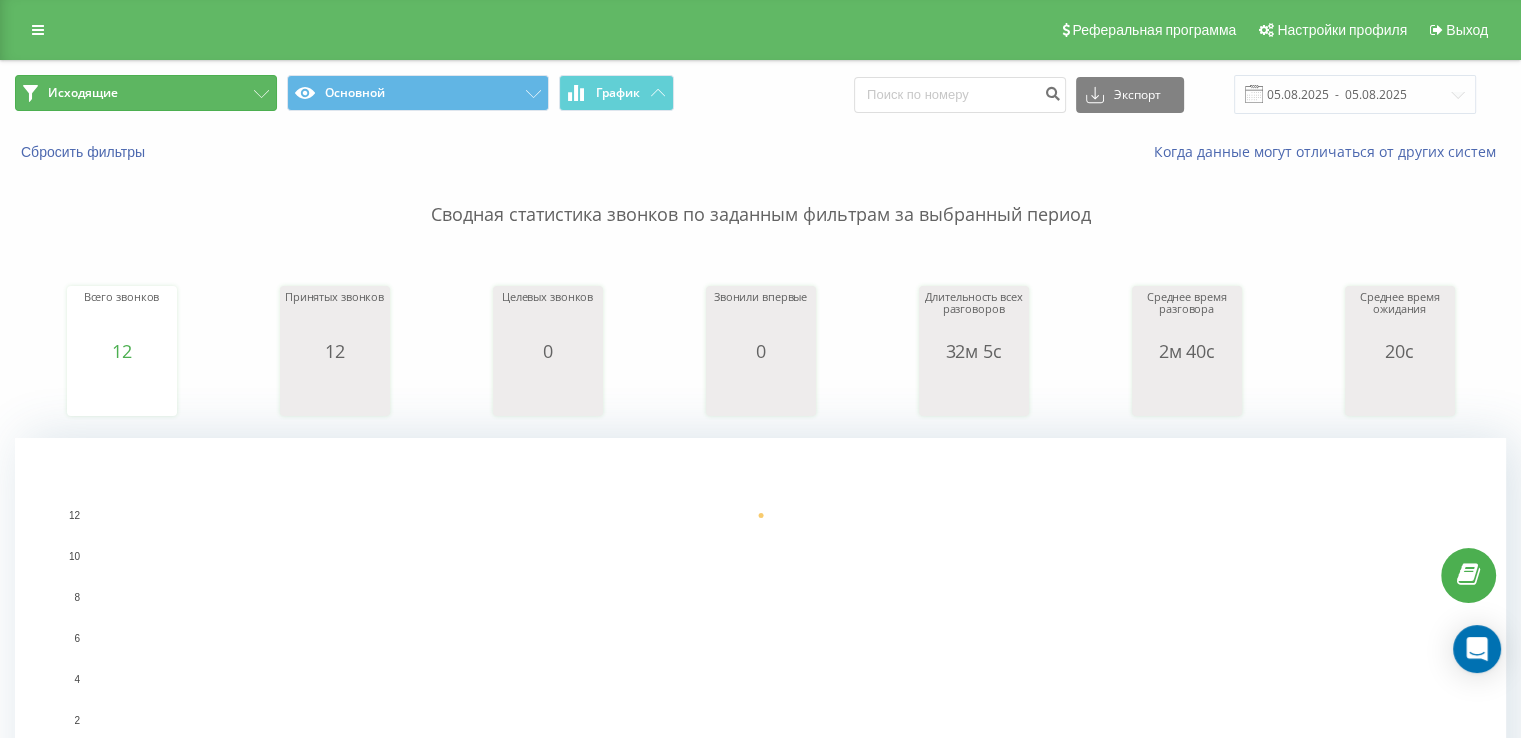 click on "Исходящие" at bounding box center [146, 93] 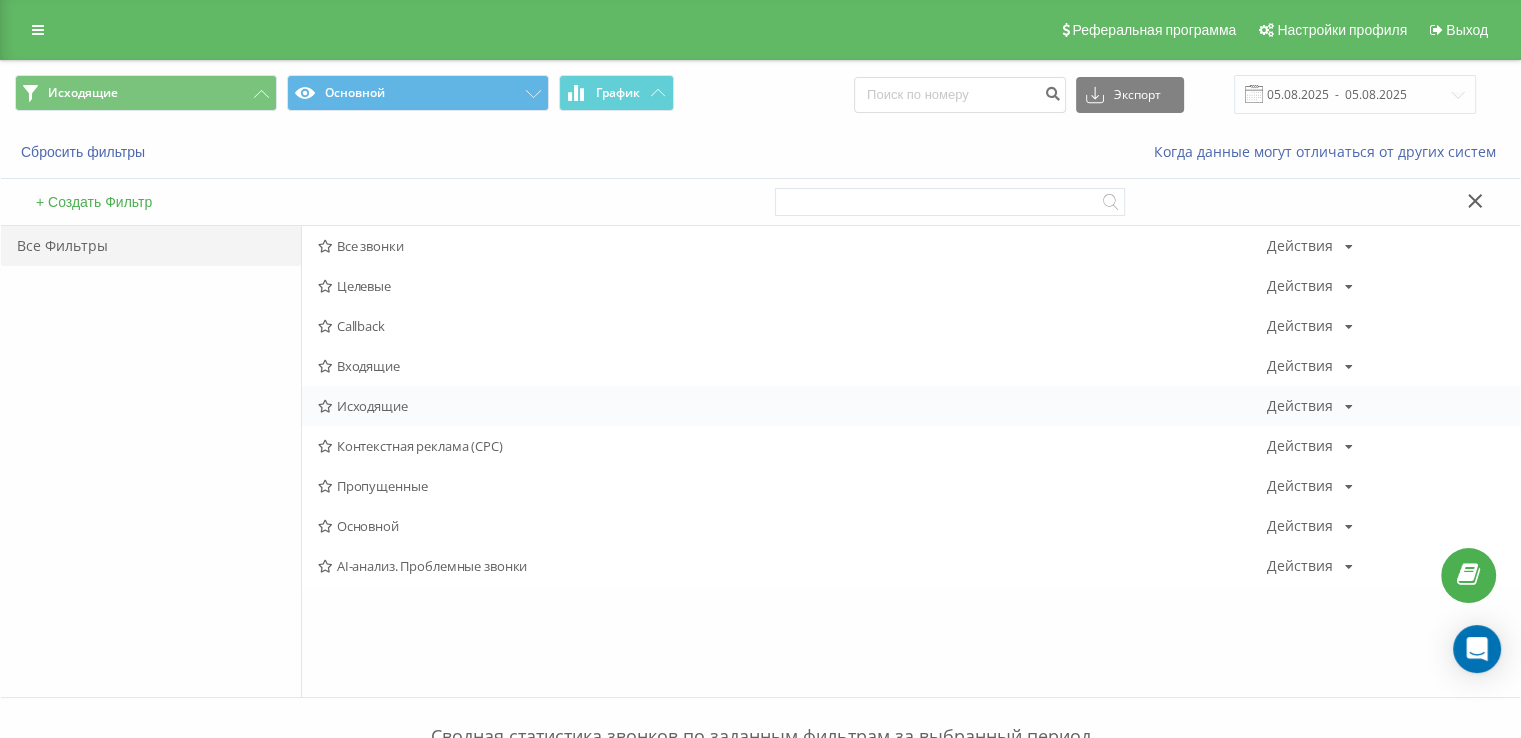 click on "Исходящие" at bounding box center (792, 406) 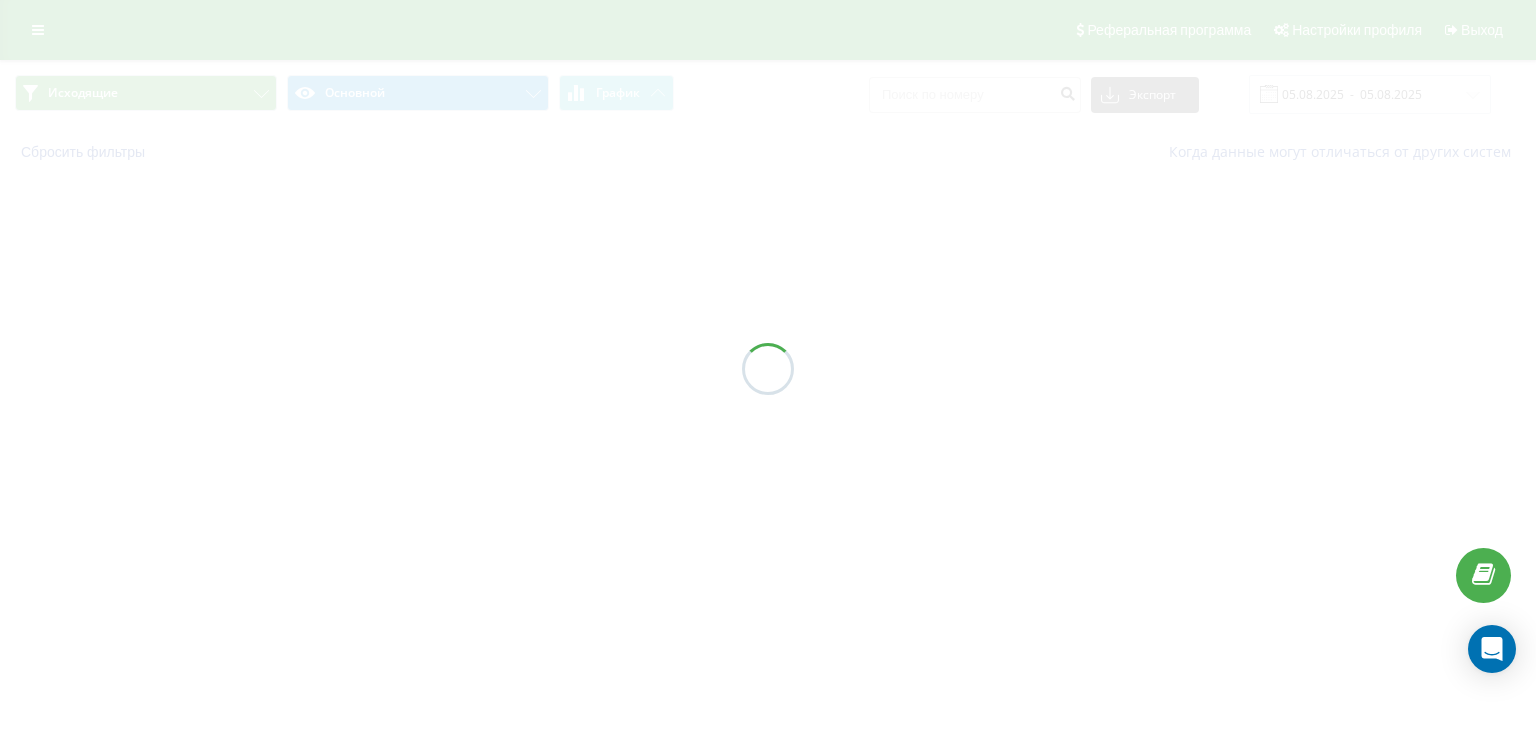 click at bounding box center (768, 369) 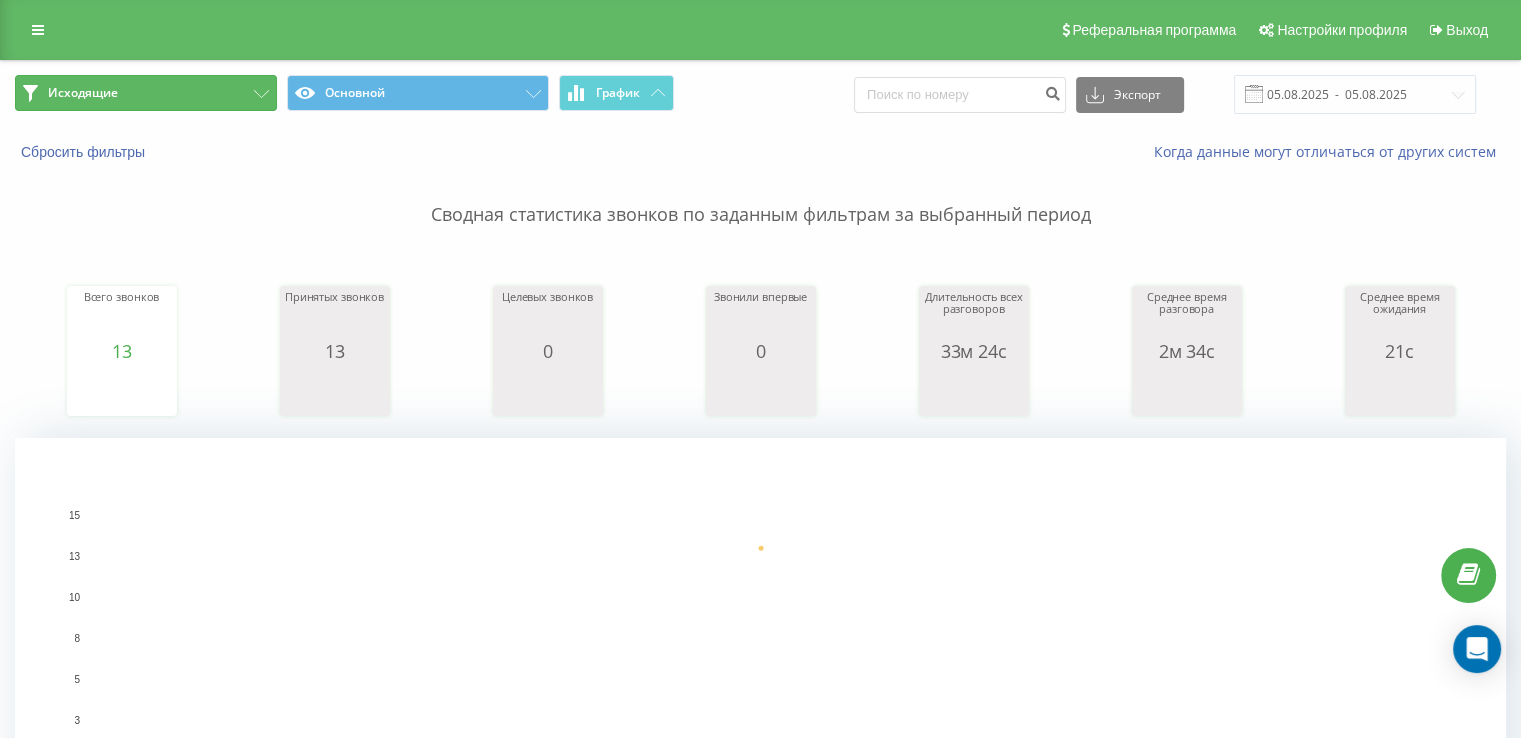 click on "Исходящие" at bounding box center (146, 93) 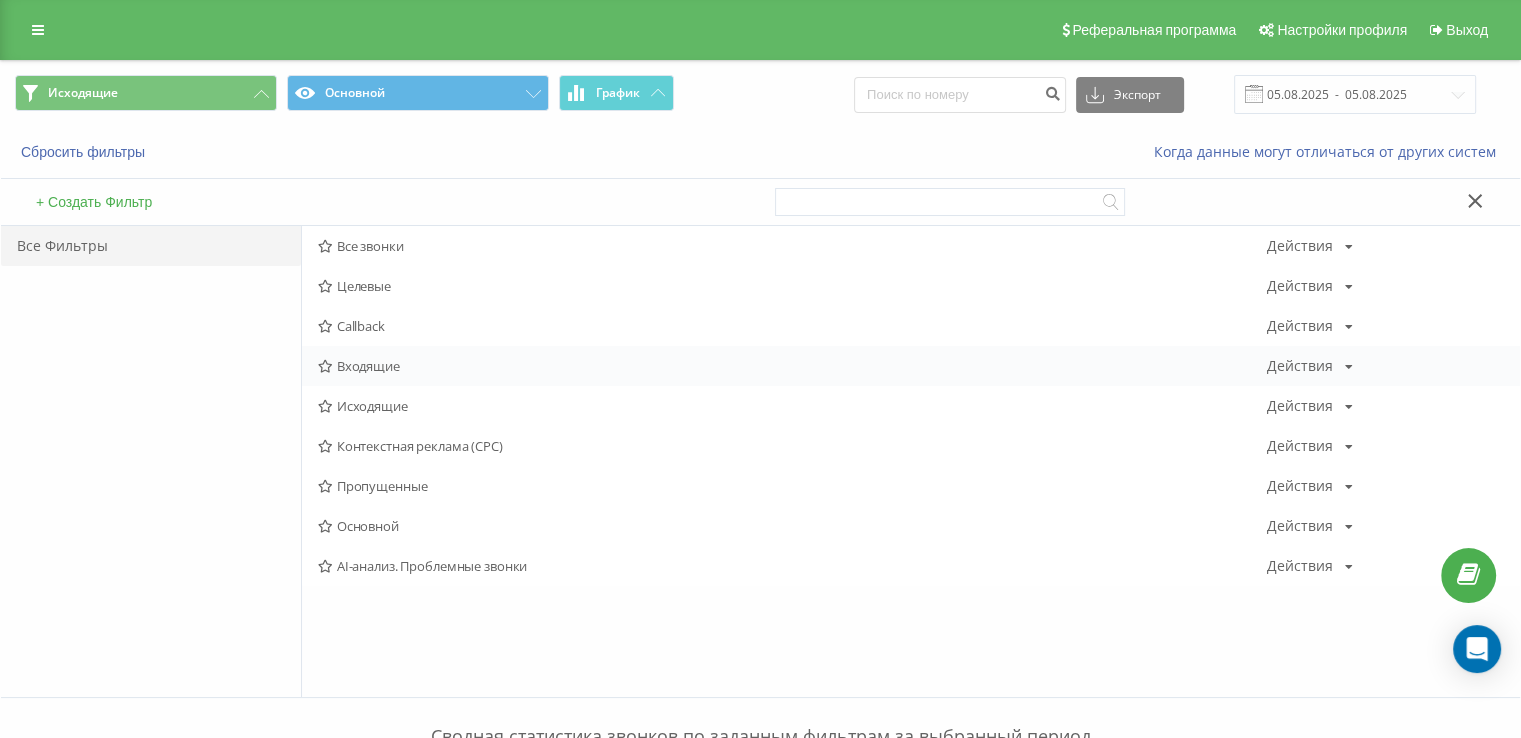click on "Входящие Действия Редактировать Копировать Удалить По умолчанию Поделиться" at bounding box center [911, 366] 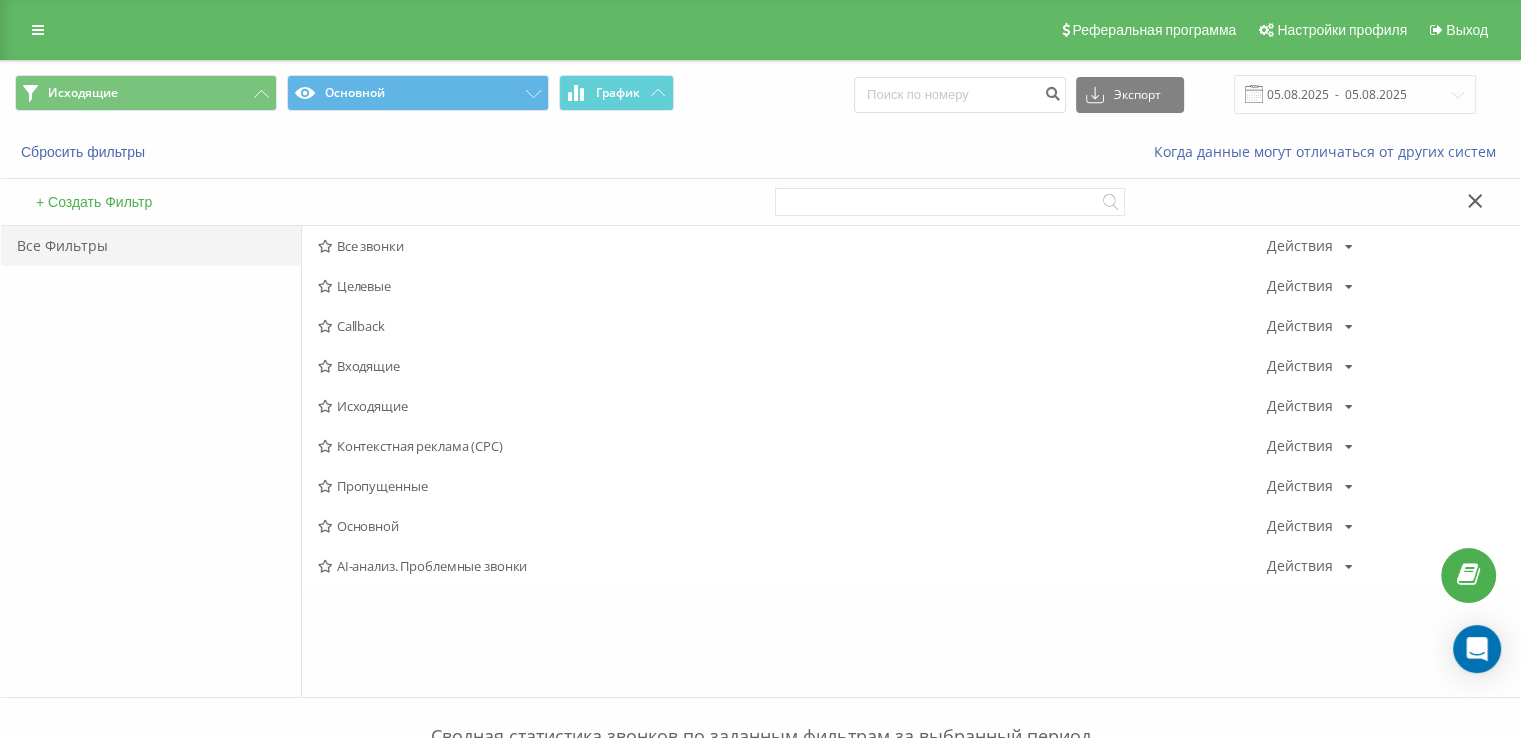 click on "Входящие" at bounding box center [792, 366] 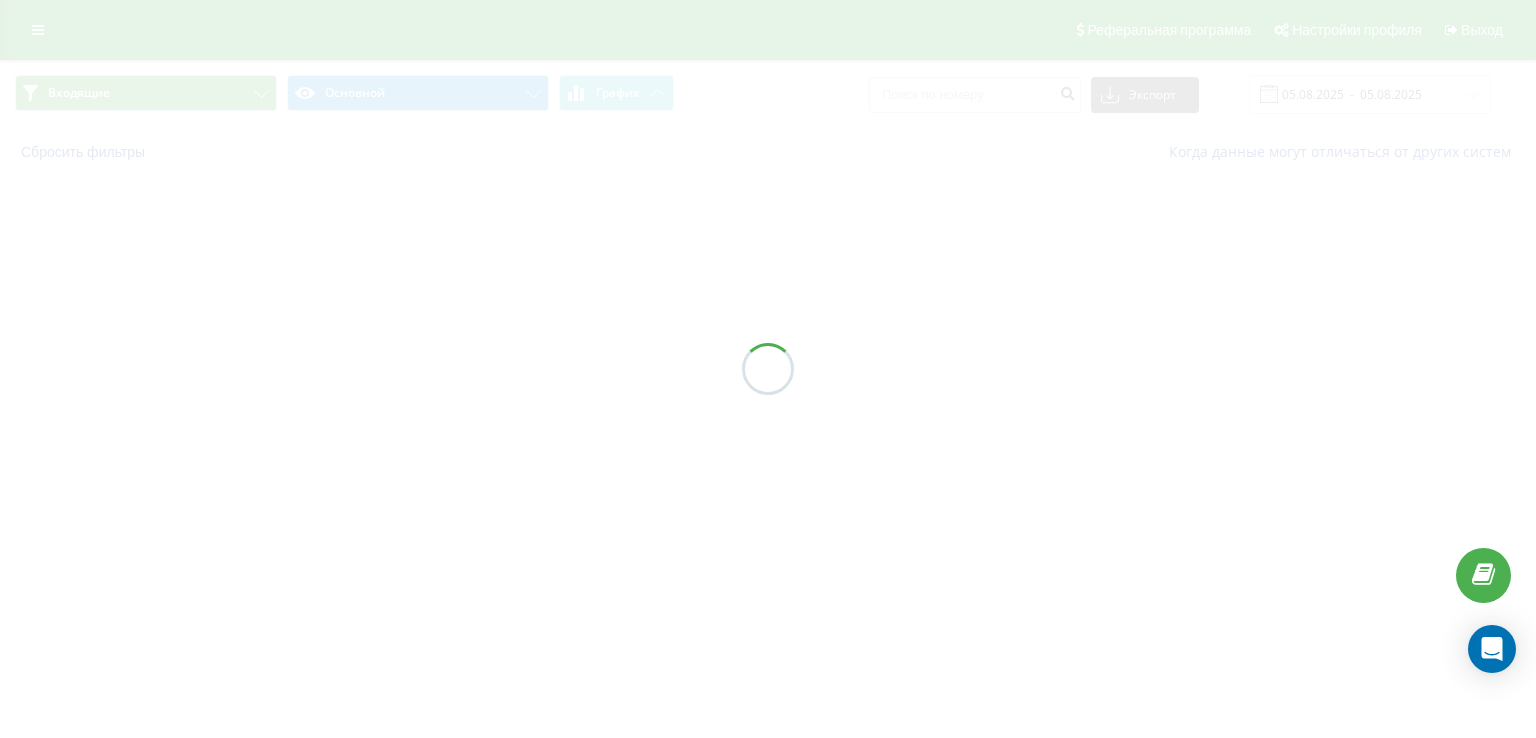 click at bounding box center [768, 369] 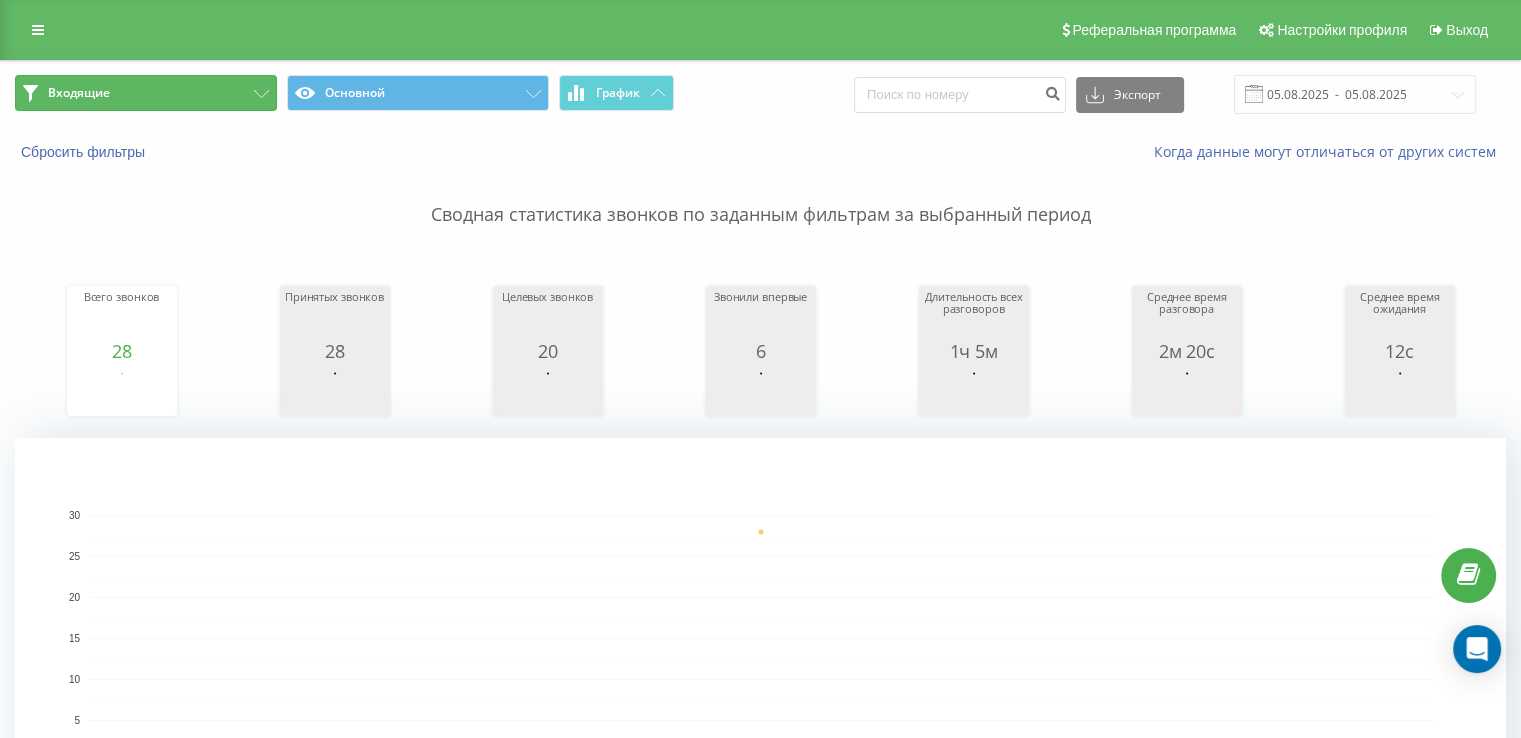 click on "Входящие" at bounding box center (146, 93) 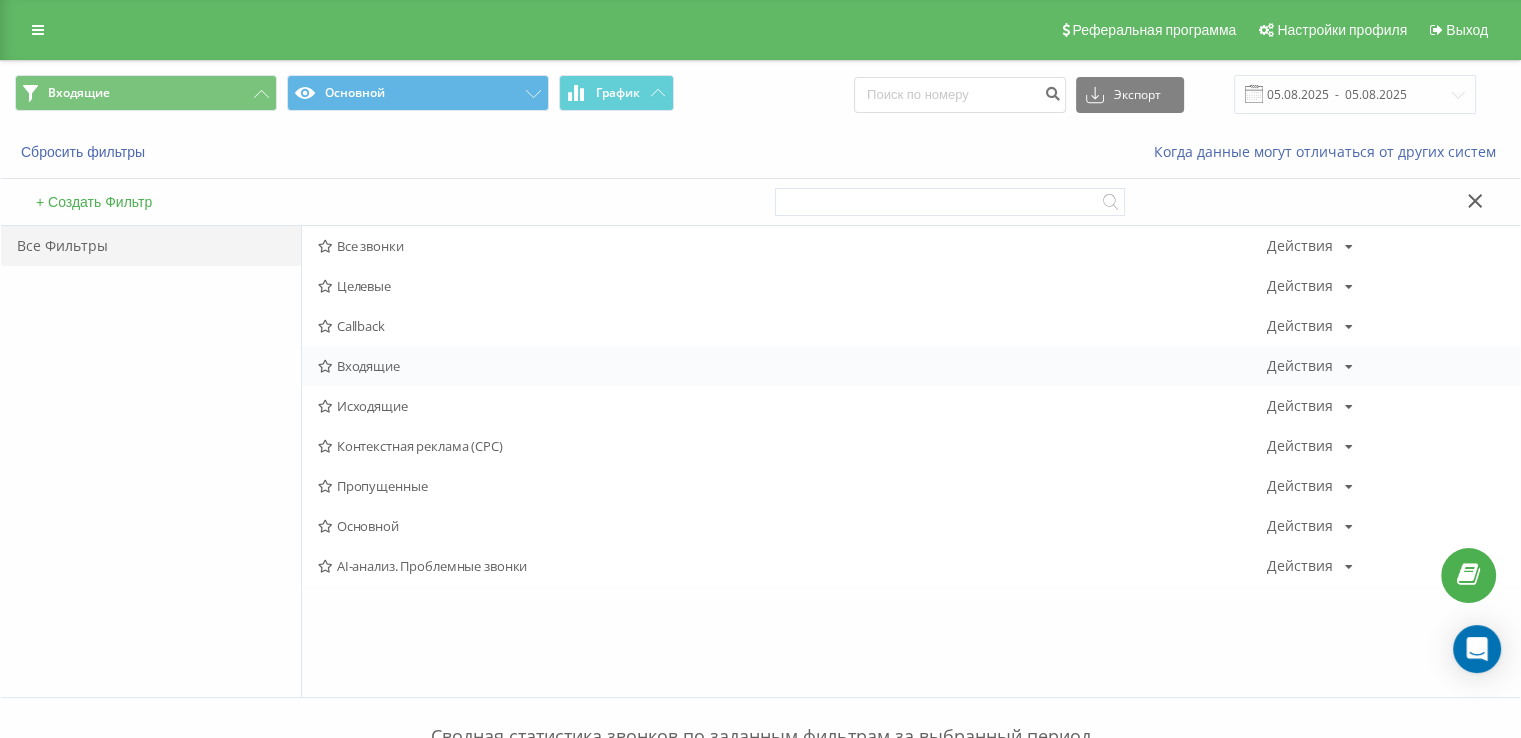 click on "Входящие" at bounding box center [792, 366] 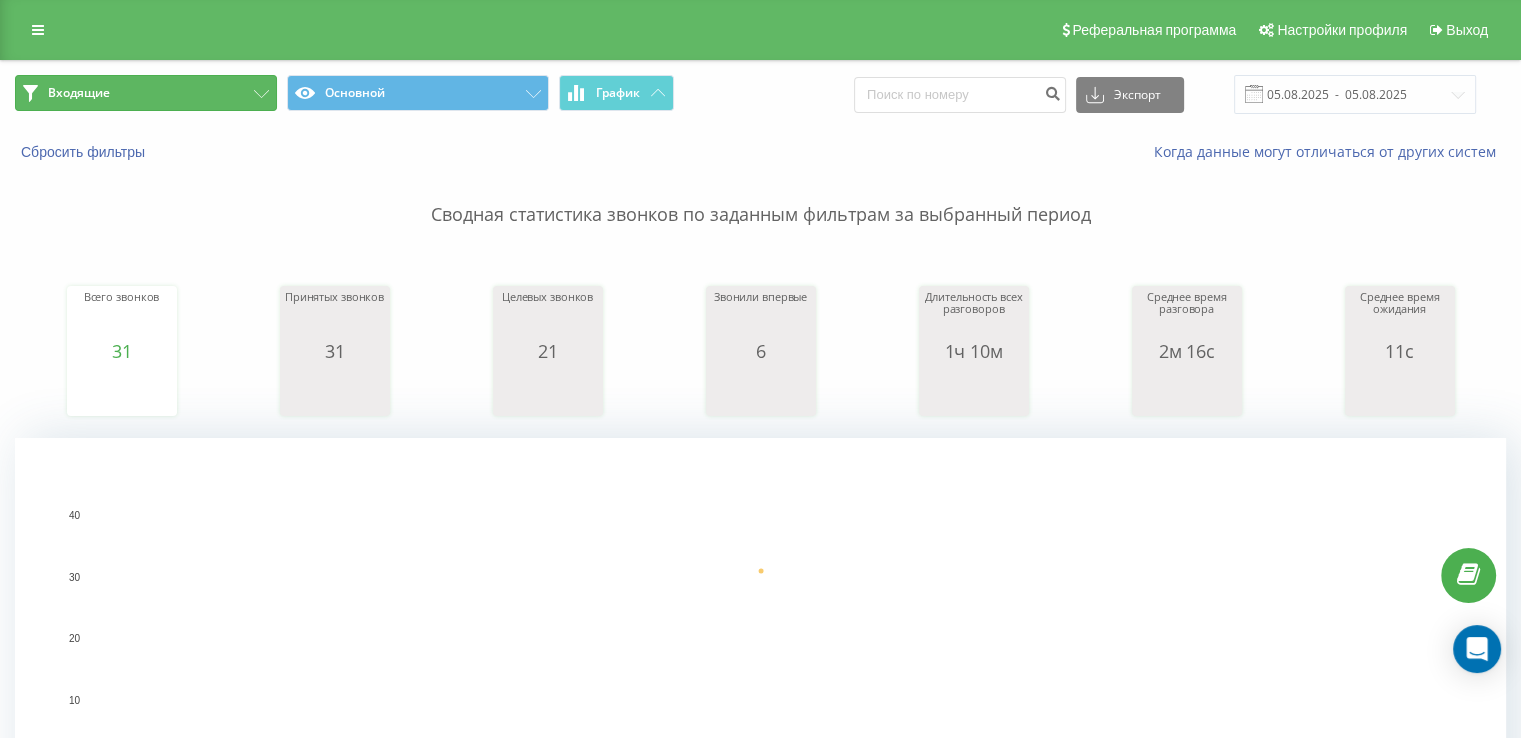 drag, startPoint x: 157, startPoint y: 85, endPoint x: 198, endPoint y: 135, distance: 64.66065 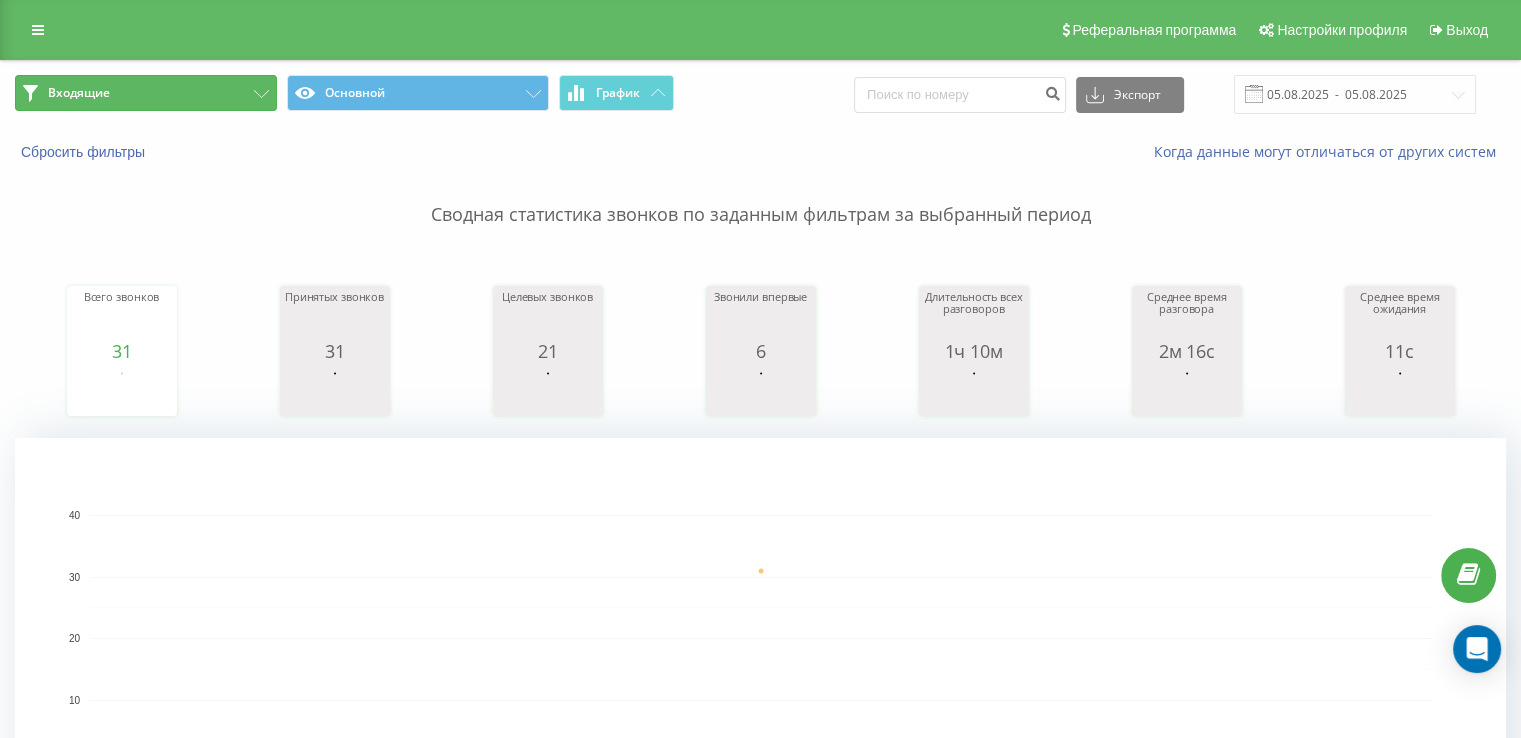 click on "Входящие" at bounding box center [146, 93] 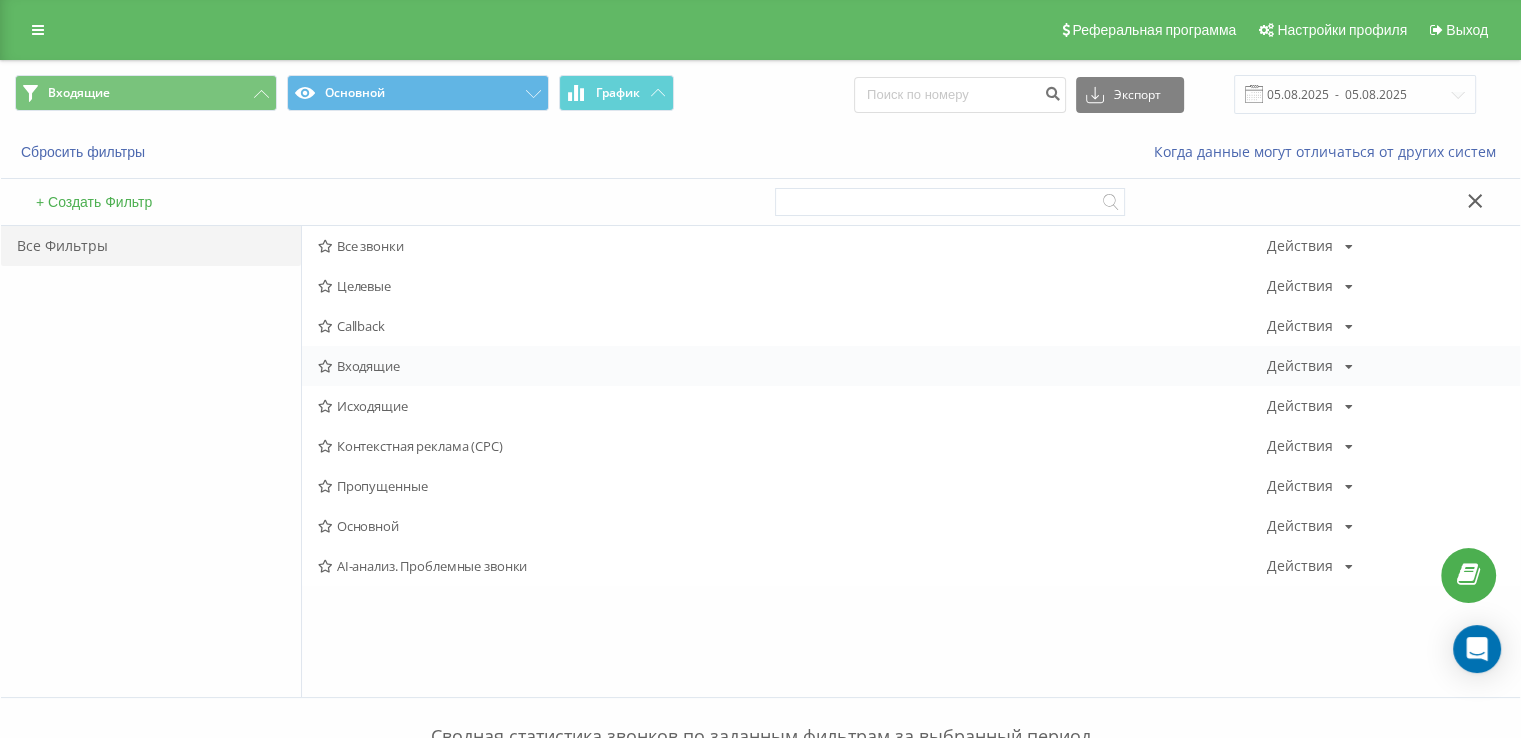 click on "Входящие" at bounding box center (792, 366) 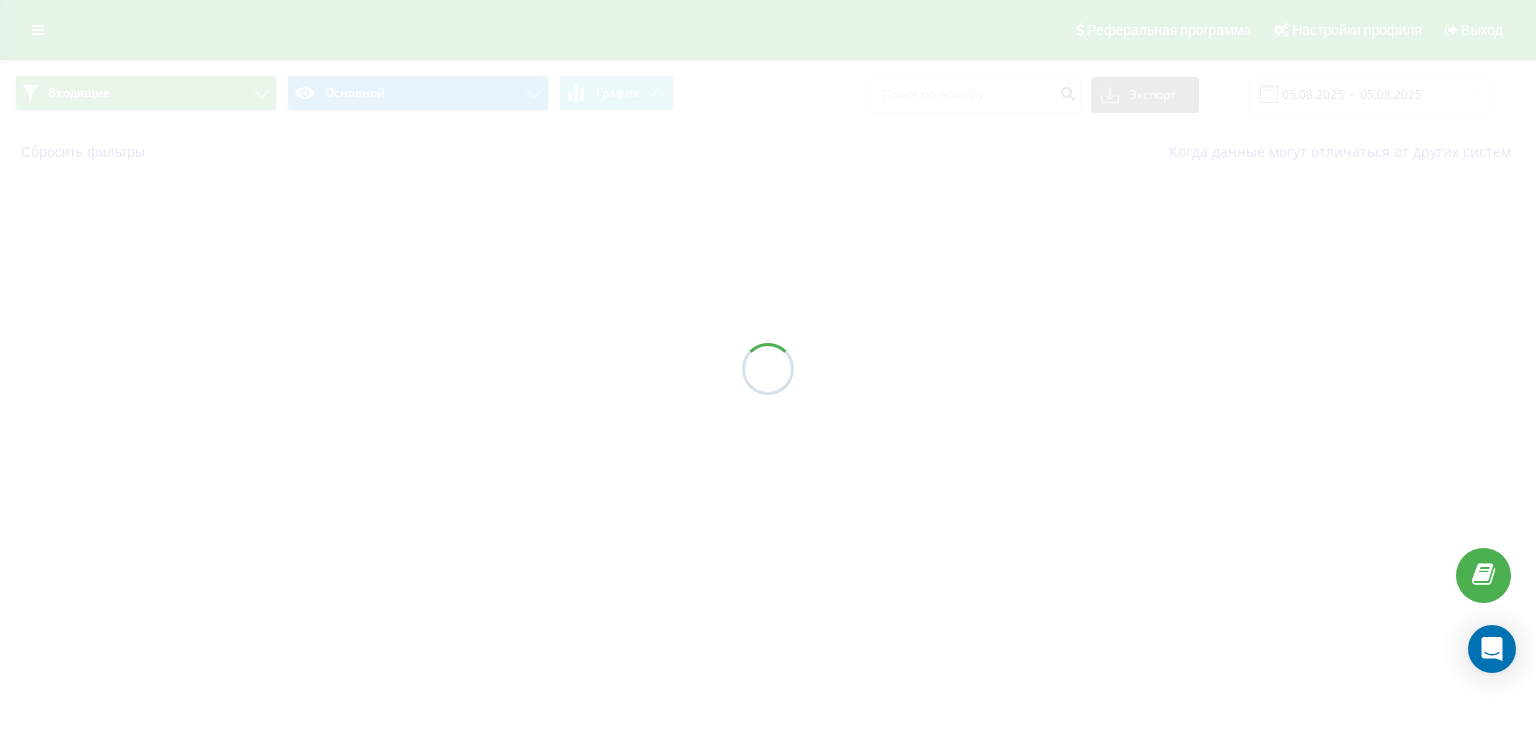 click at bounding box center [768, 369] 